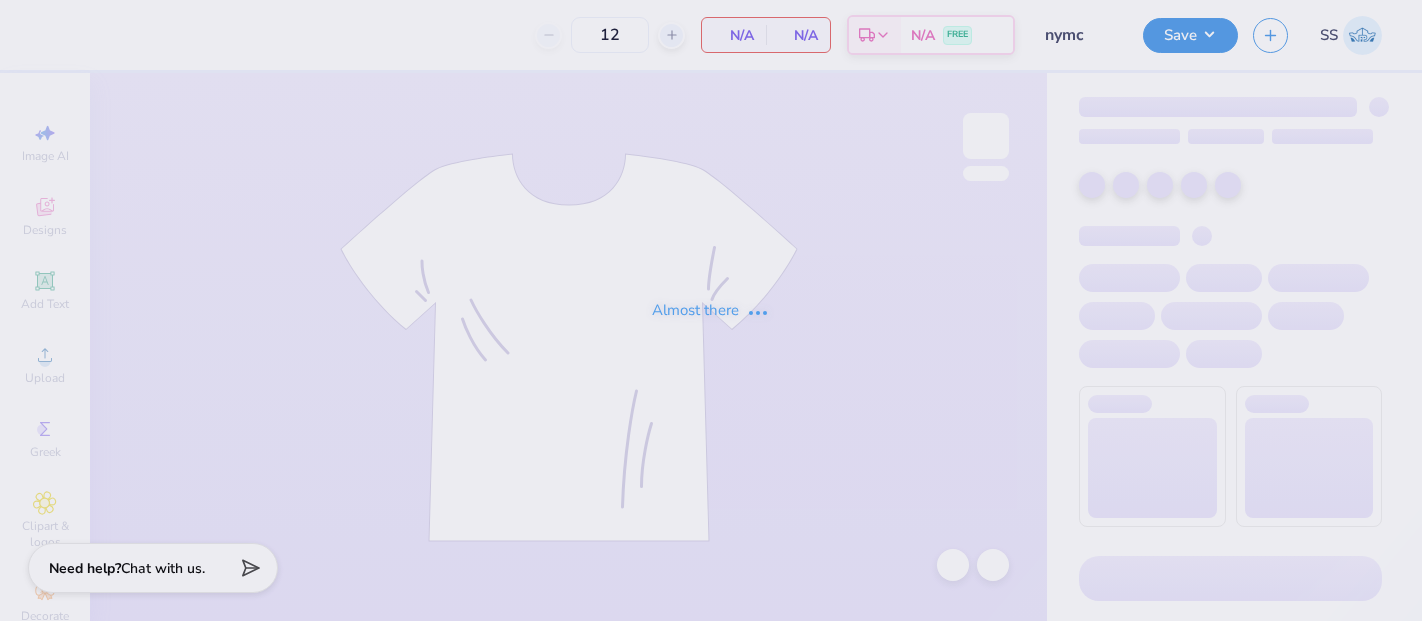scroll, scrollTop: 0, scrollLeft: 0, axis: both 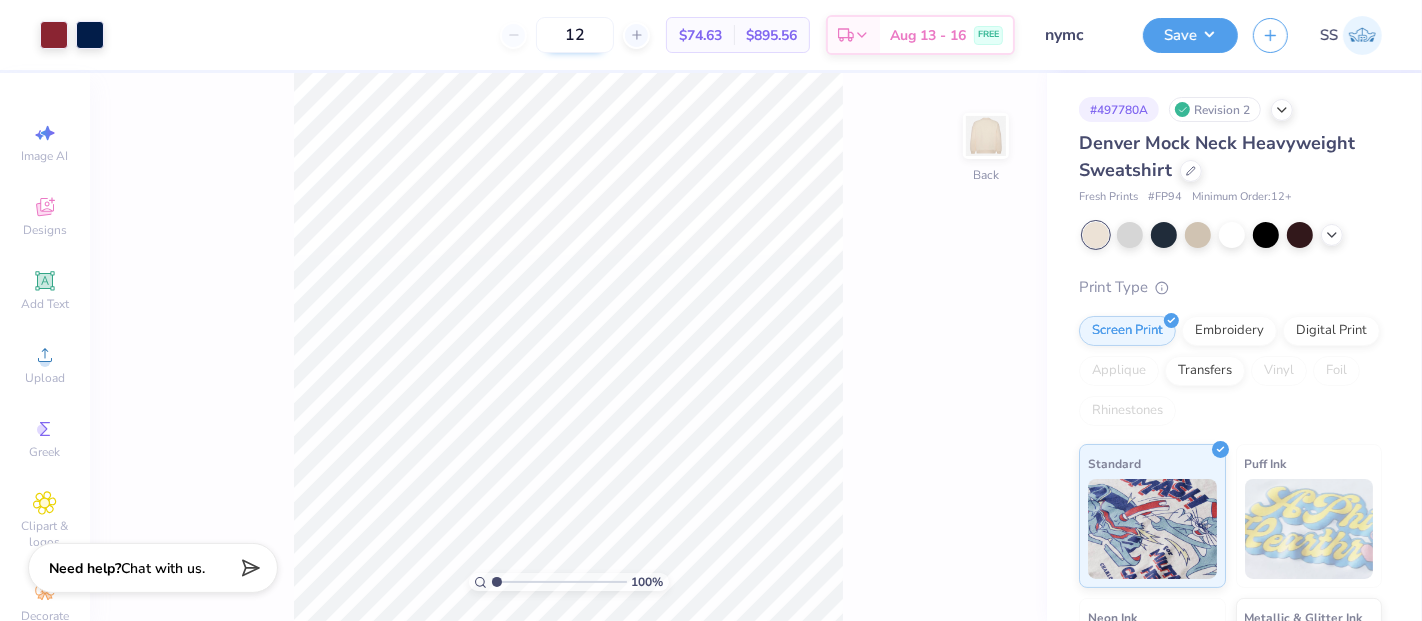 drag, startPoint x: 594, startPoint y: 34, endPoint x: 552, endPoint y: 27, distance: 42.579338 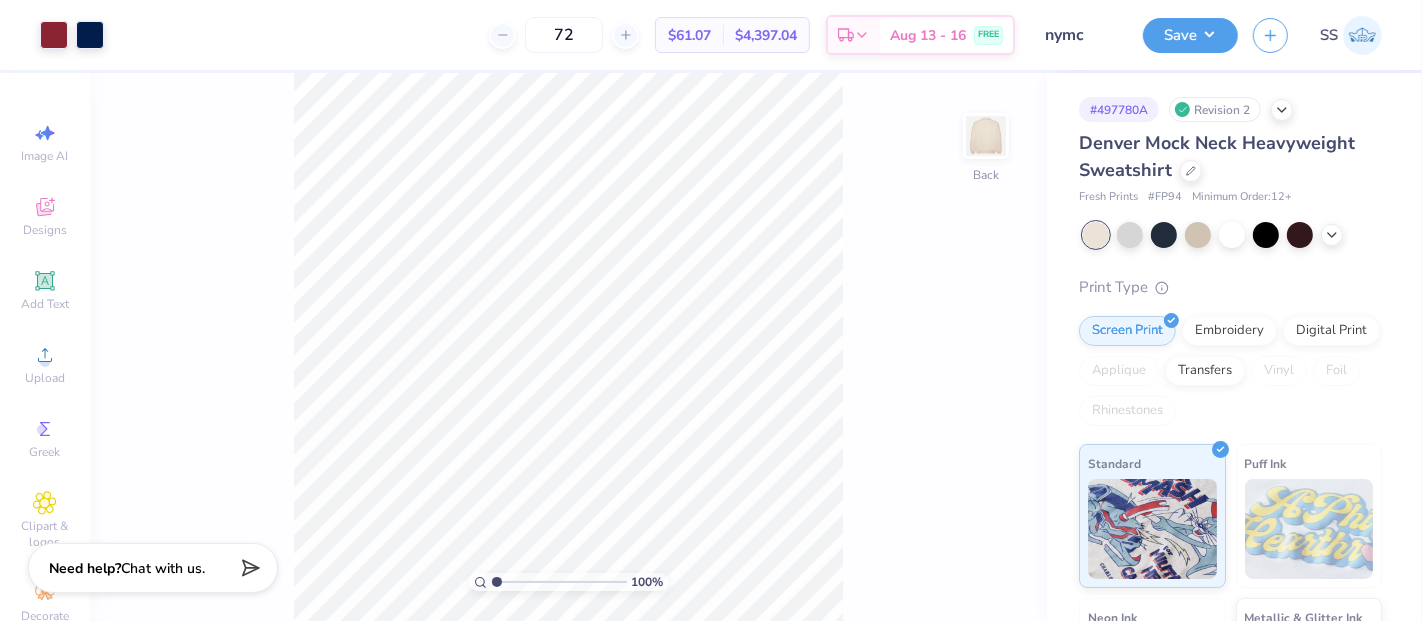 type on "72" 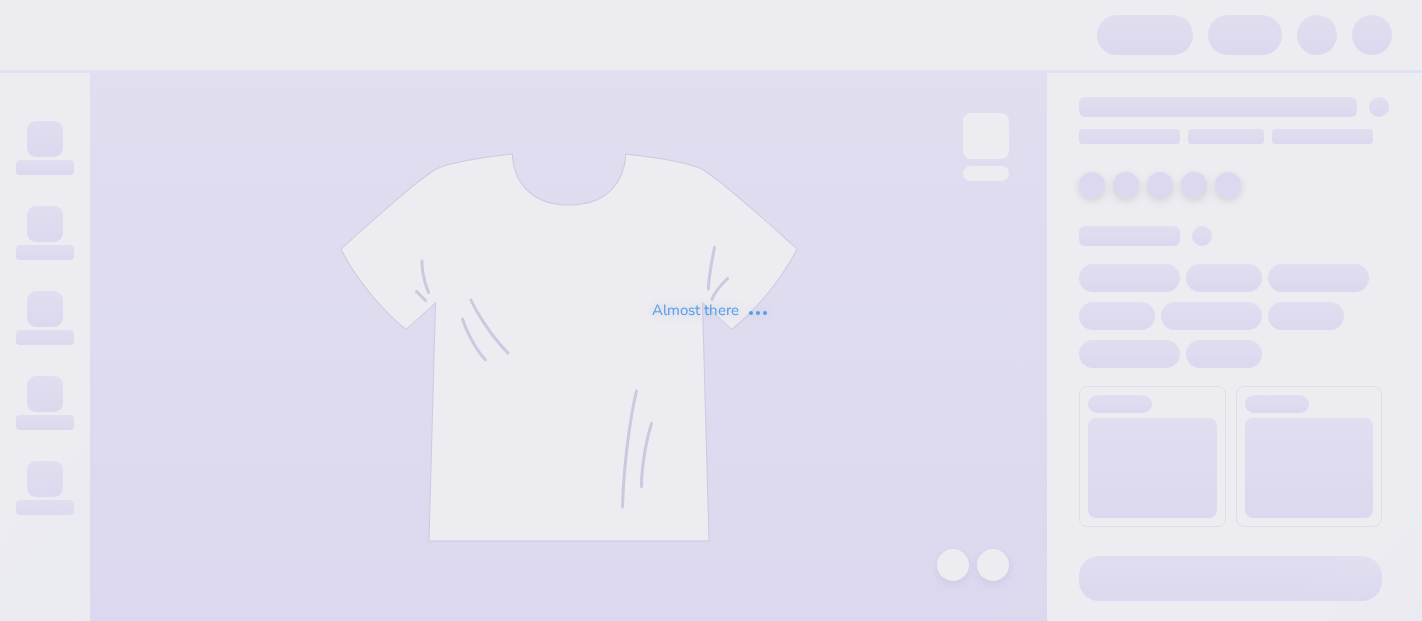 scroll, scrollTop: 0, scrollLeft: 0, axis: both 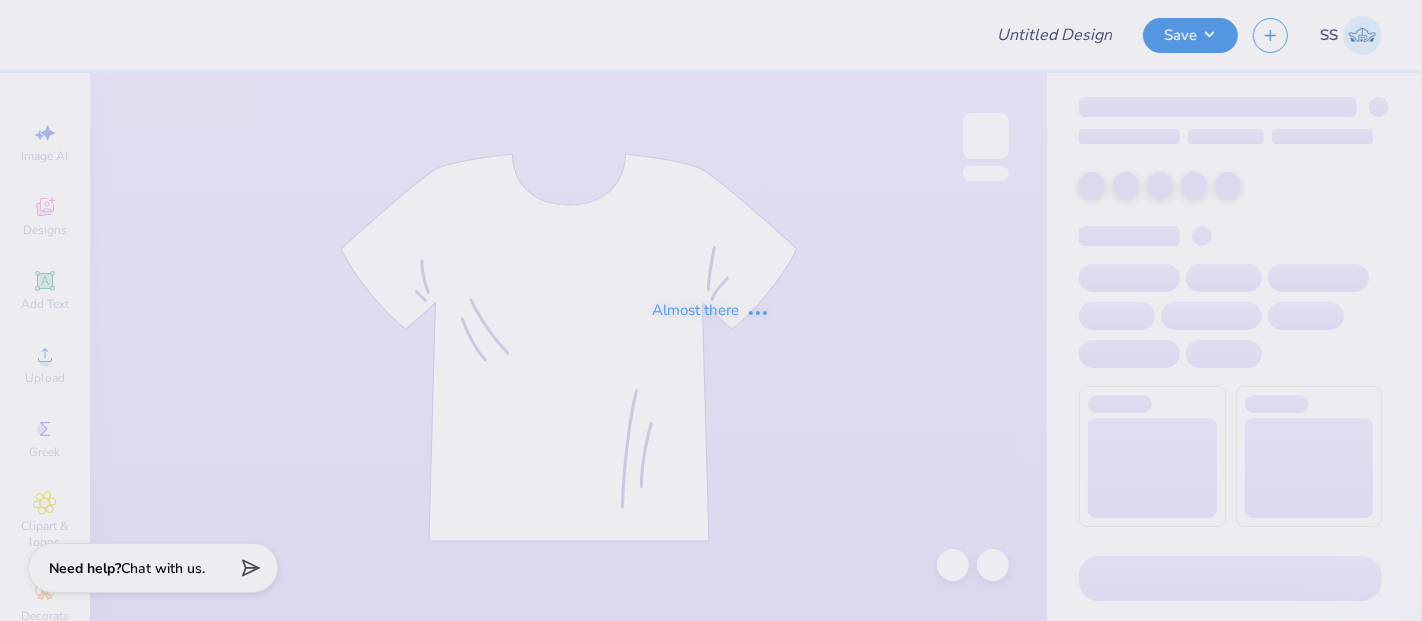 type on "nymc" 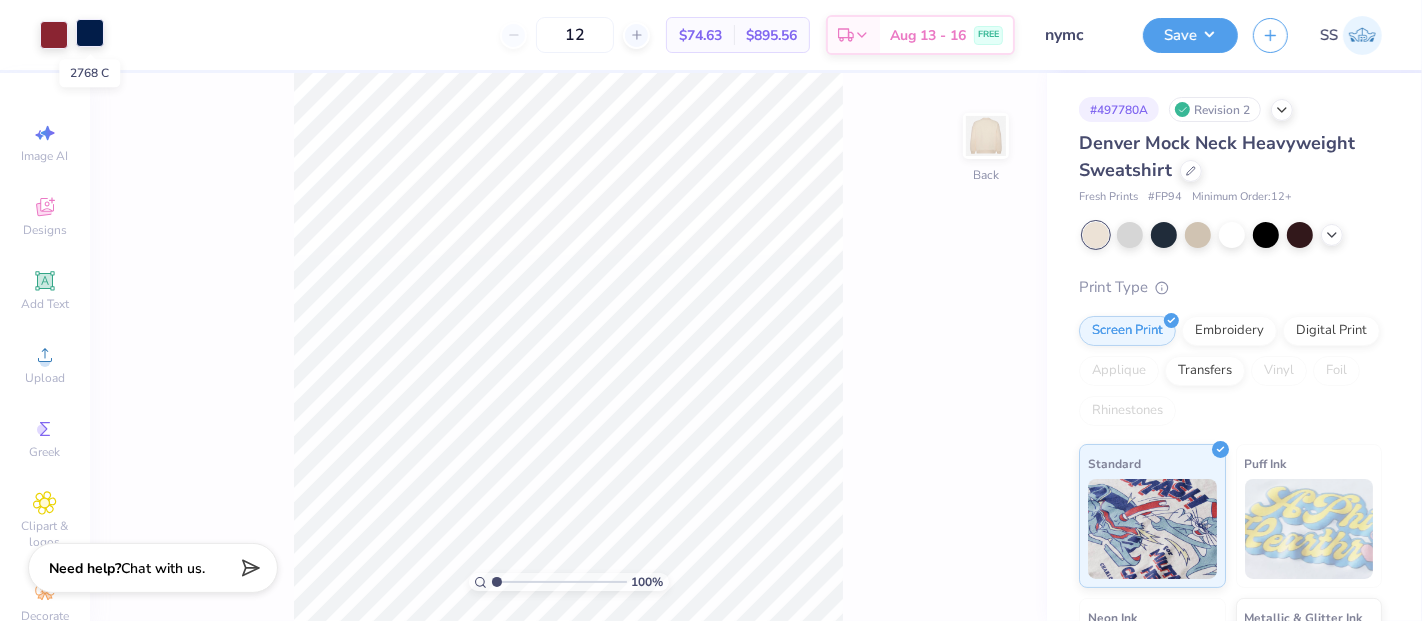 click at bounding box center (90, 33) 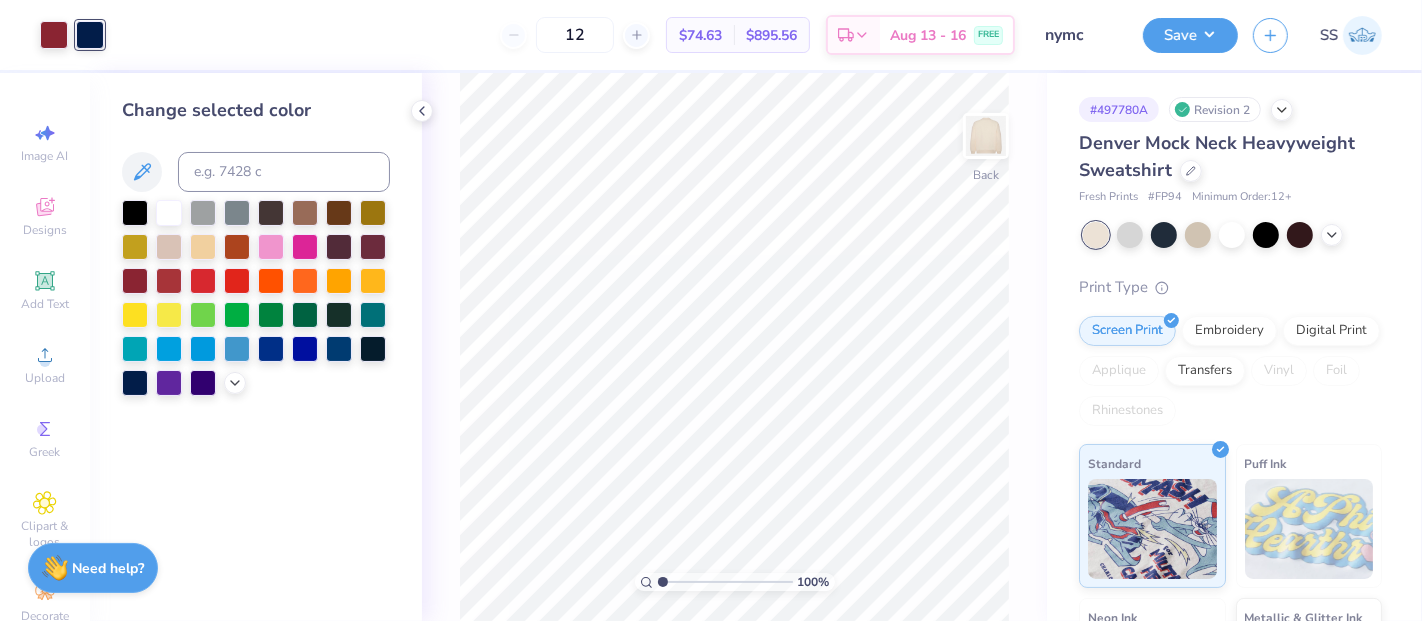 click at bounding box center (90, 35) 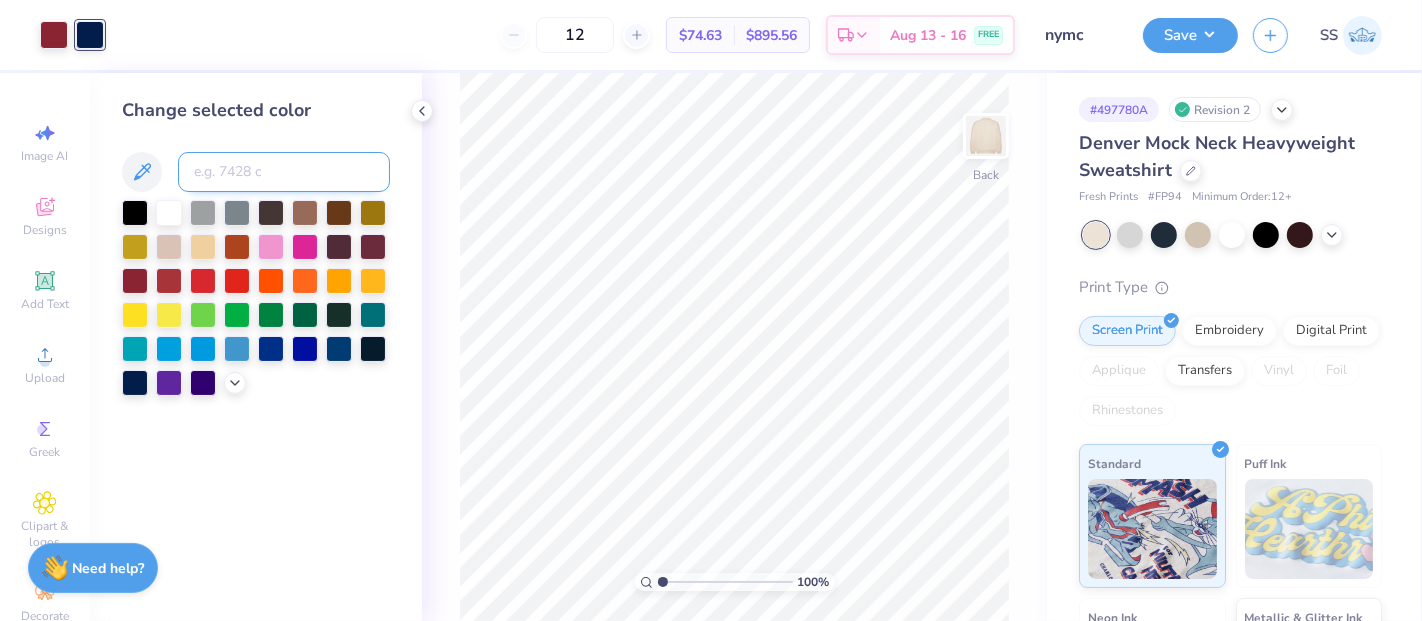click at bounding box center [284, 172] 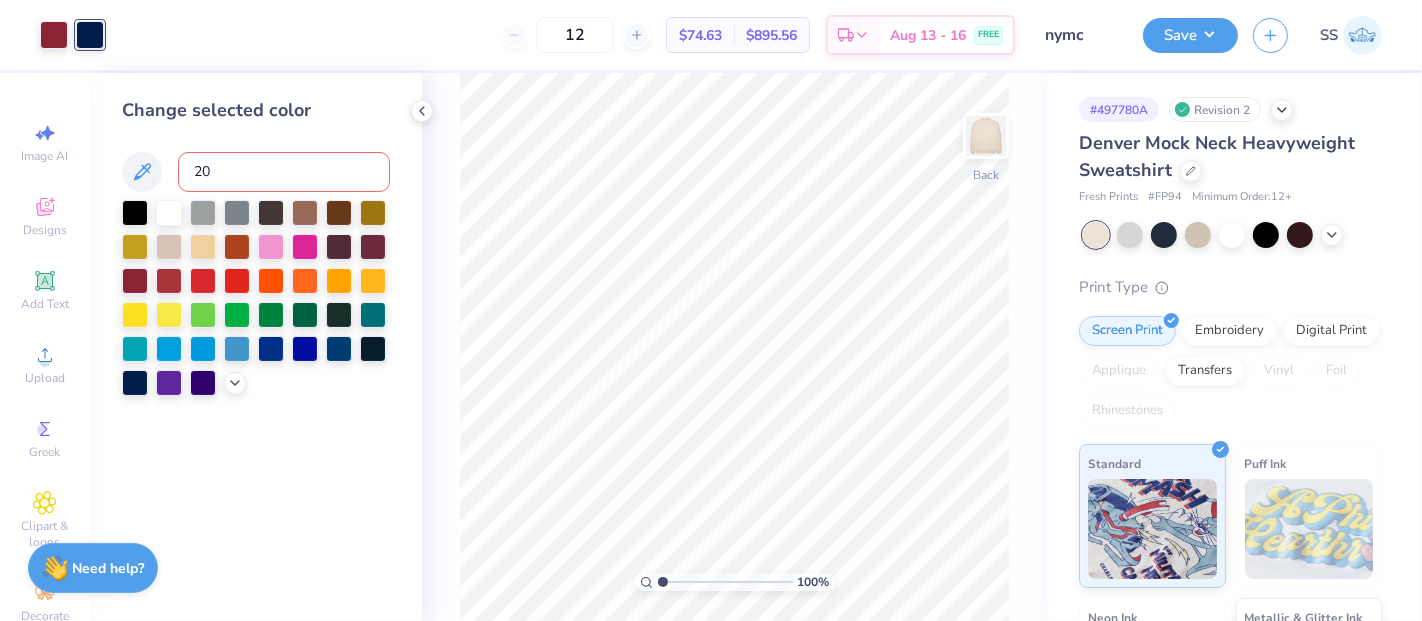 type on "202" 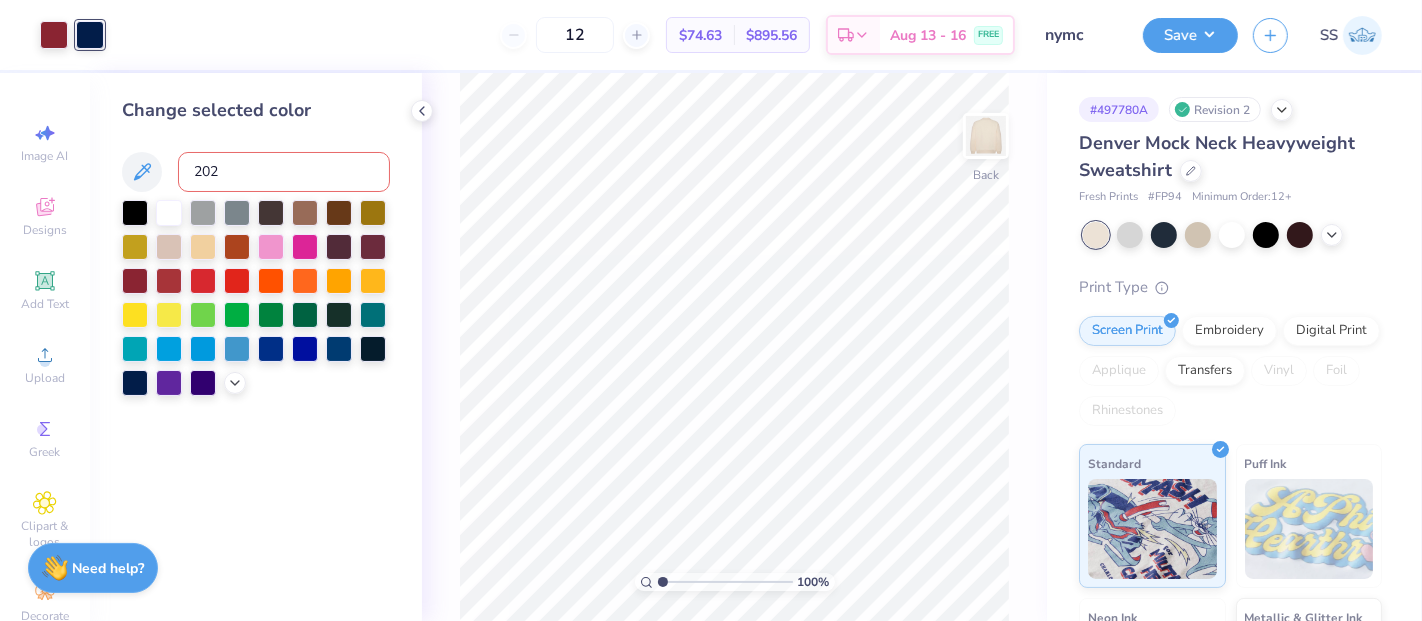 type 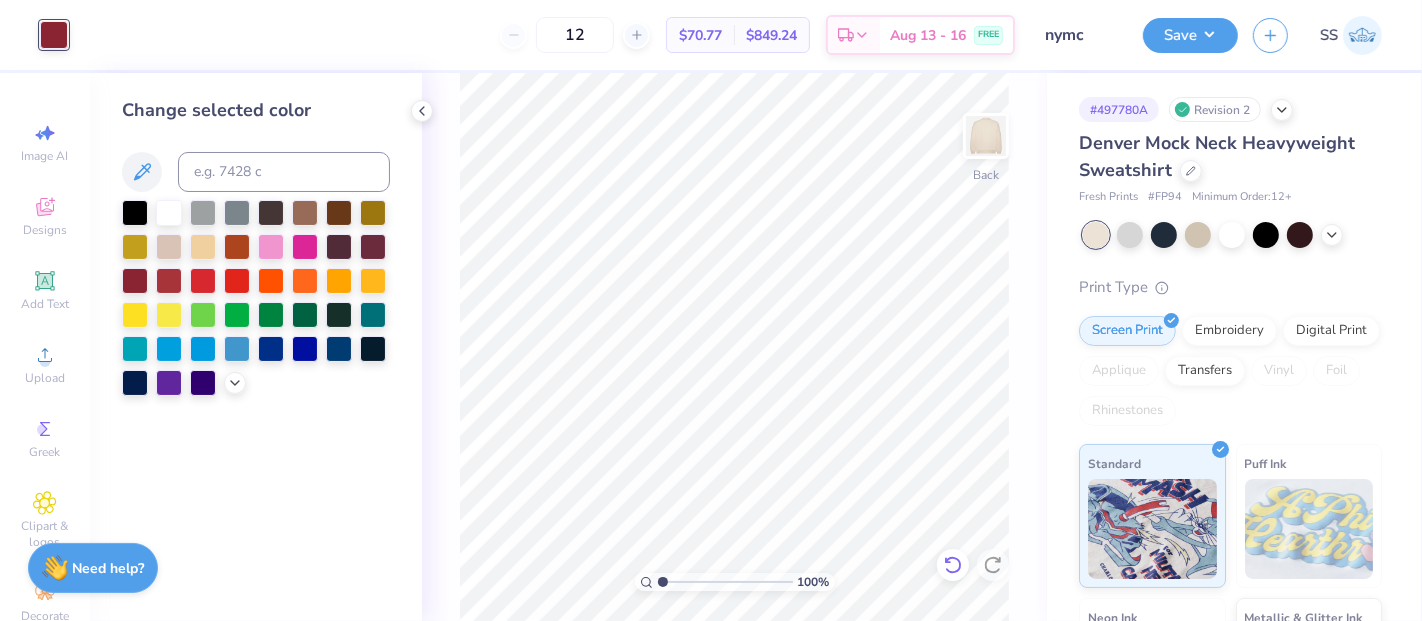 click 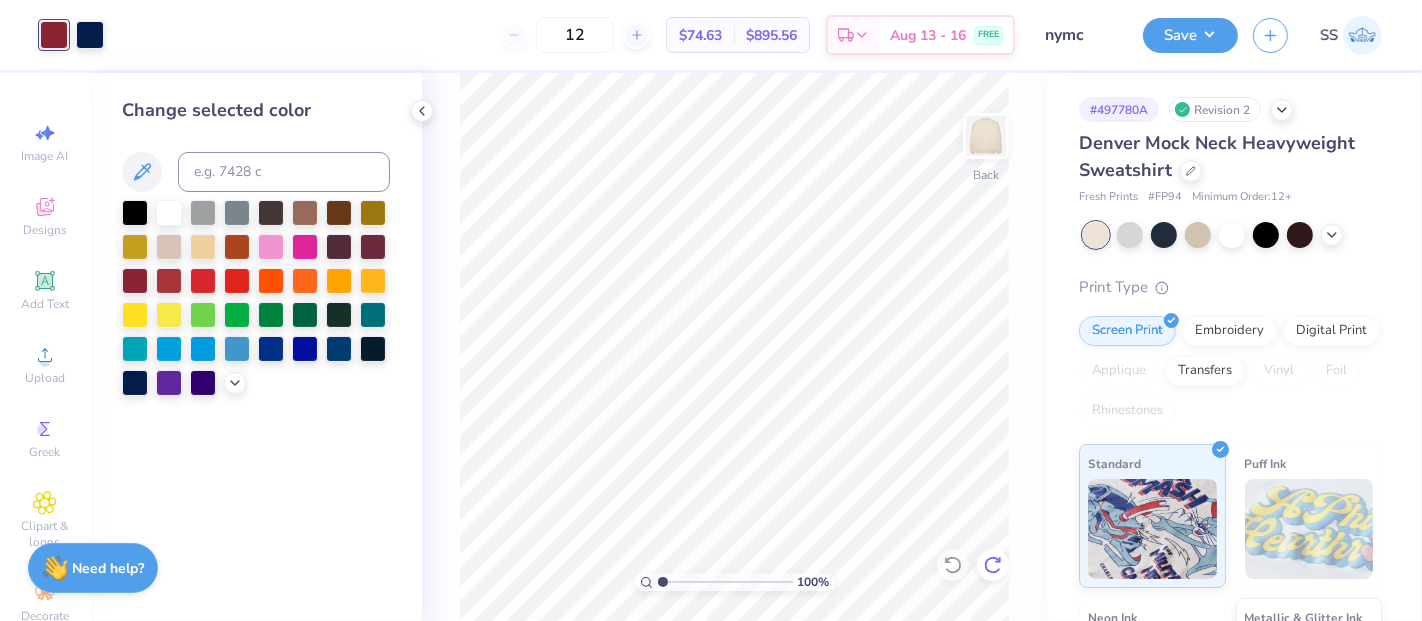 click 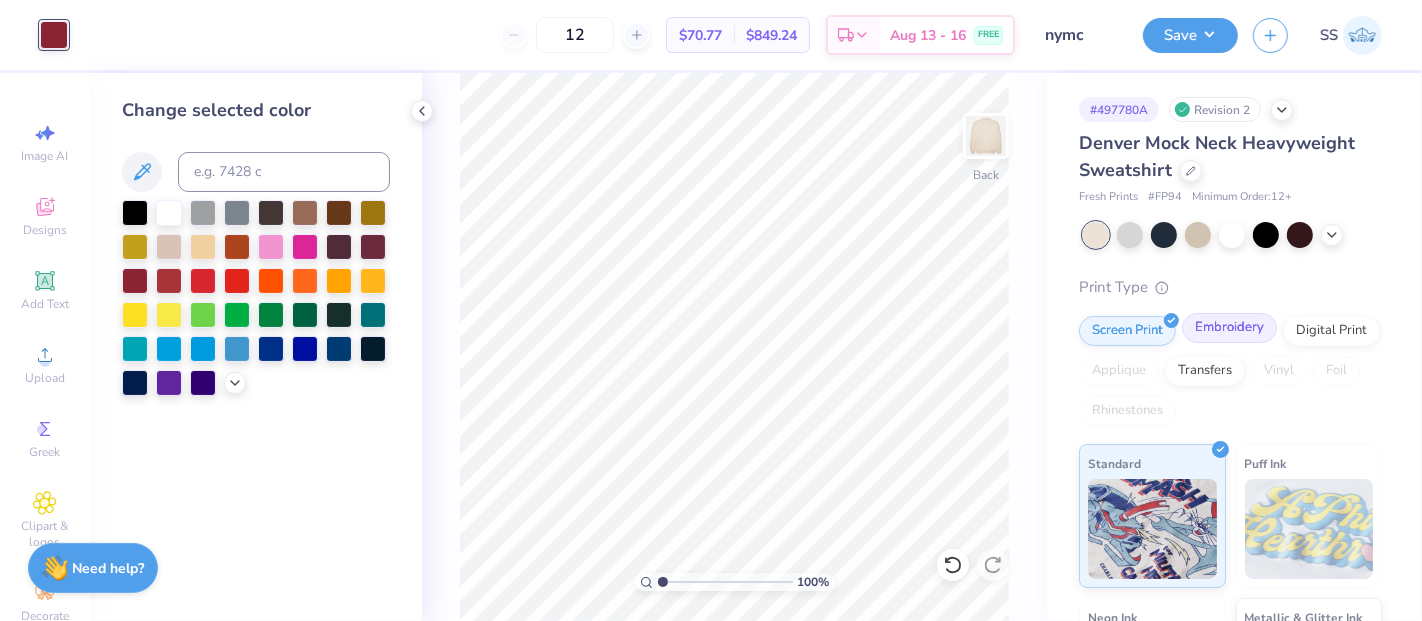 click on "Embroidery" at bounding box center (1229, 328) 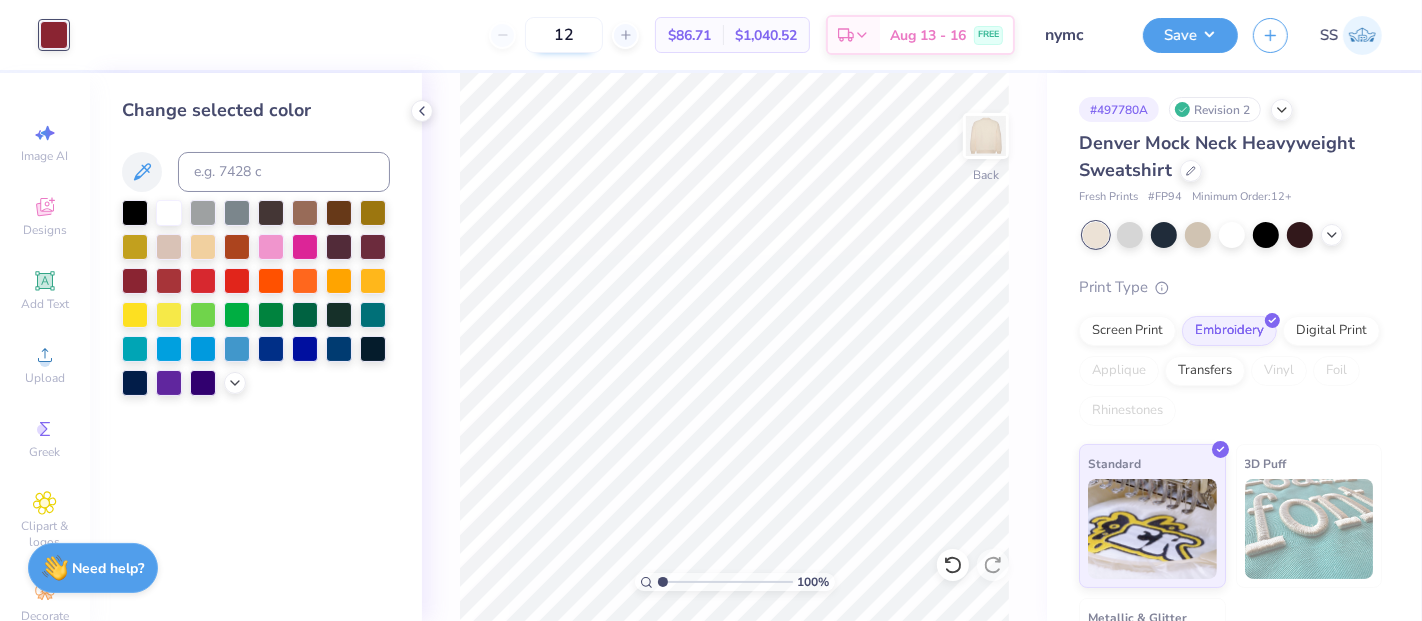 drag, startPoint x: 568, startPoint y: 32, endPoint x: 550, endPoint y: 32, distance: 18 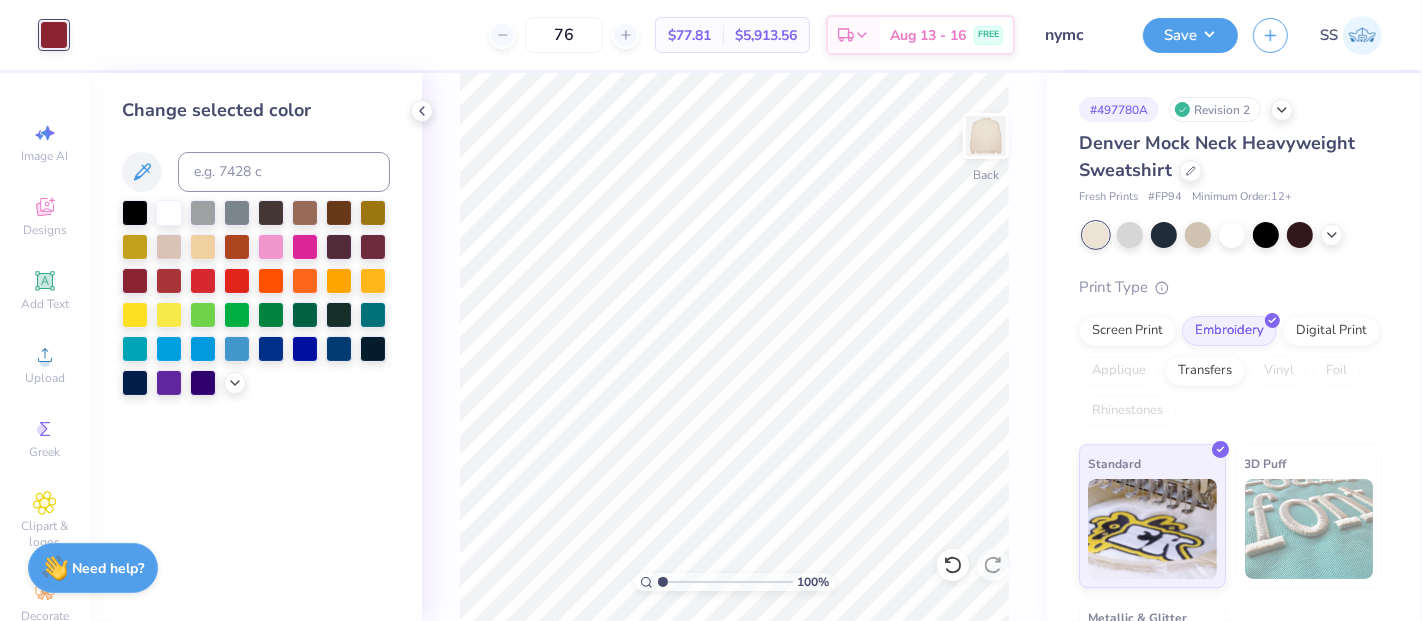 type on "76" 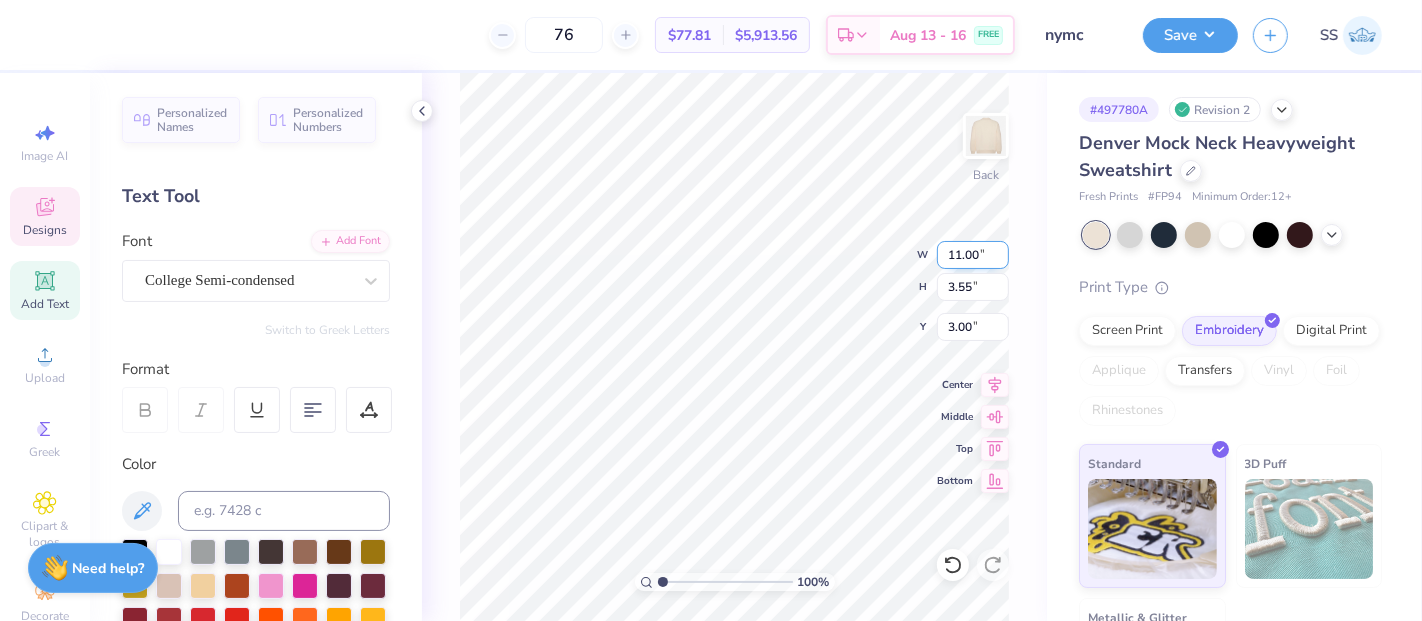 drag, startPoint x: 963, startPoint y: 258, endPoint x: 945, endPoint y: 253, distance: 18.681541 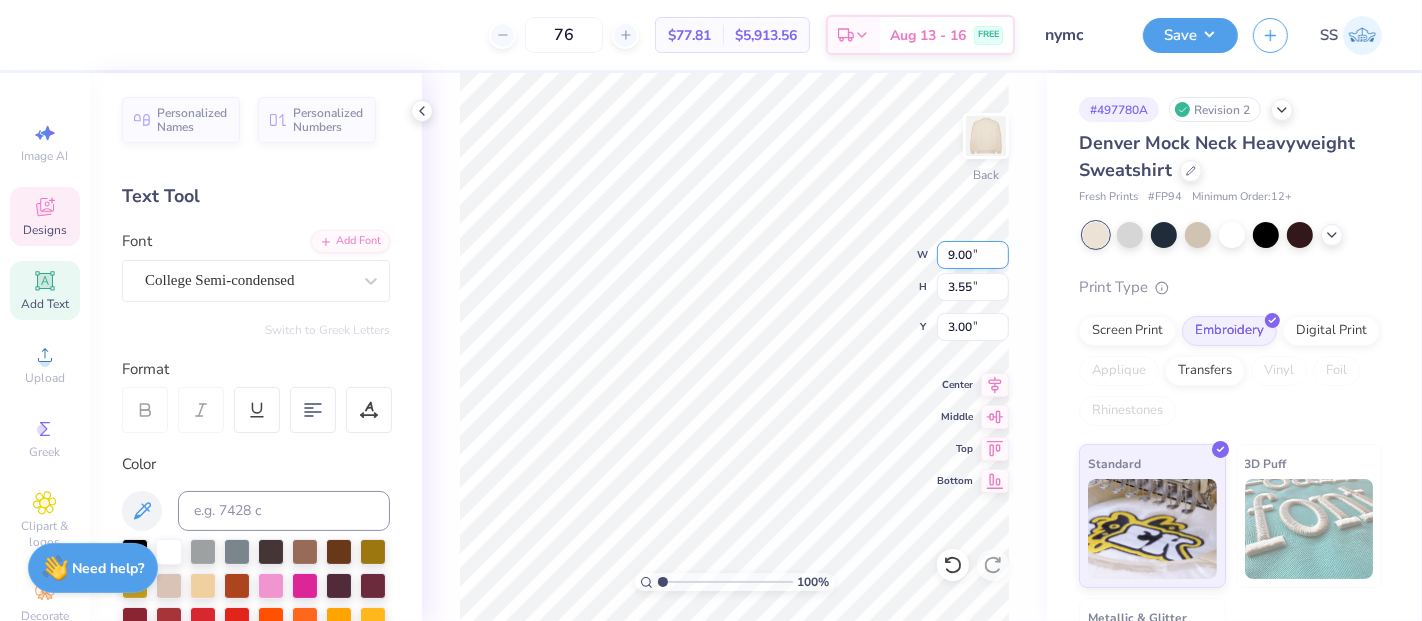 type on "9.00" 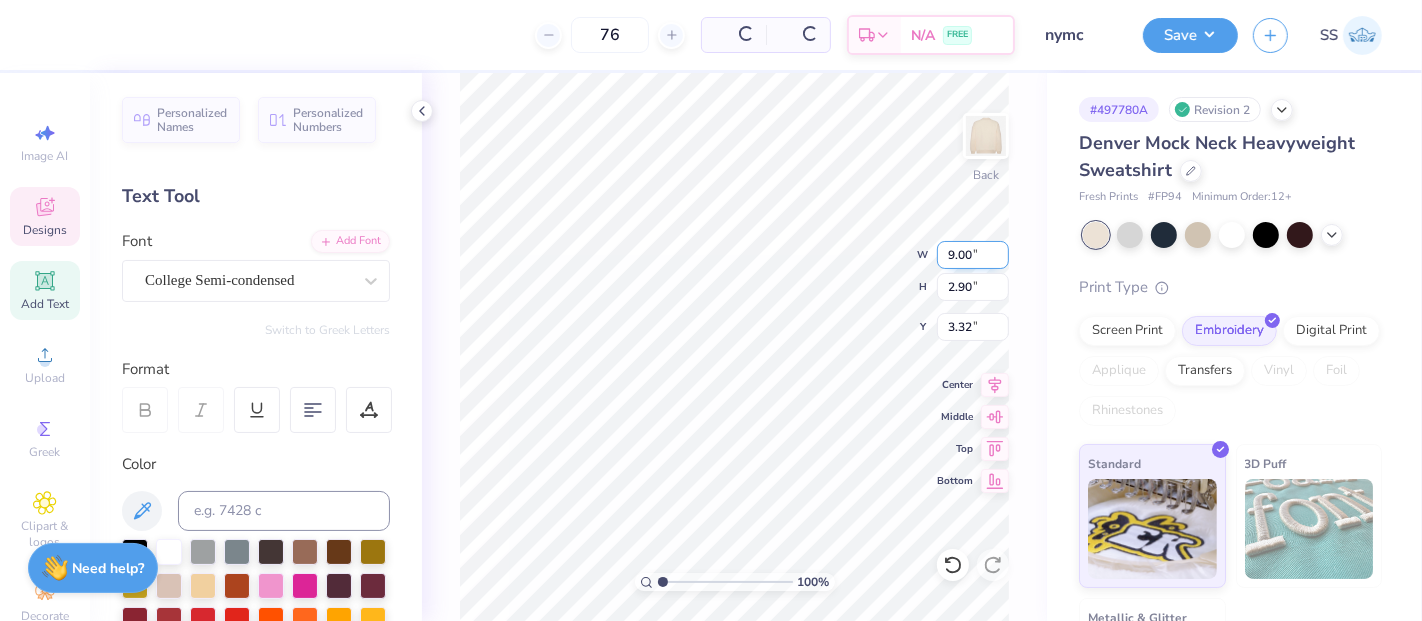 type on "2.90" 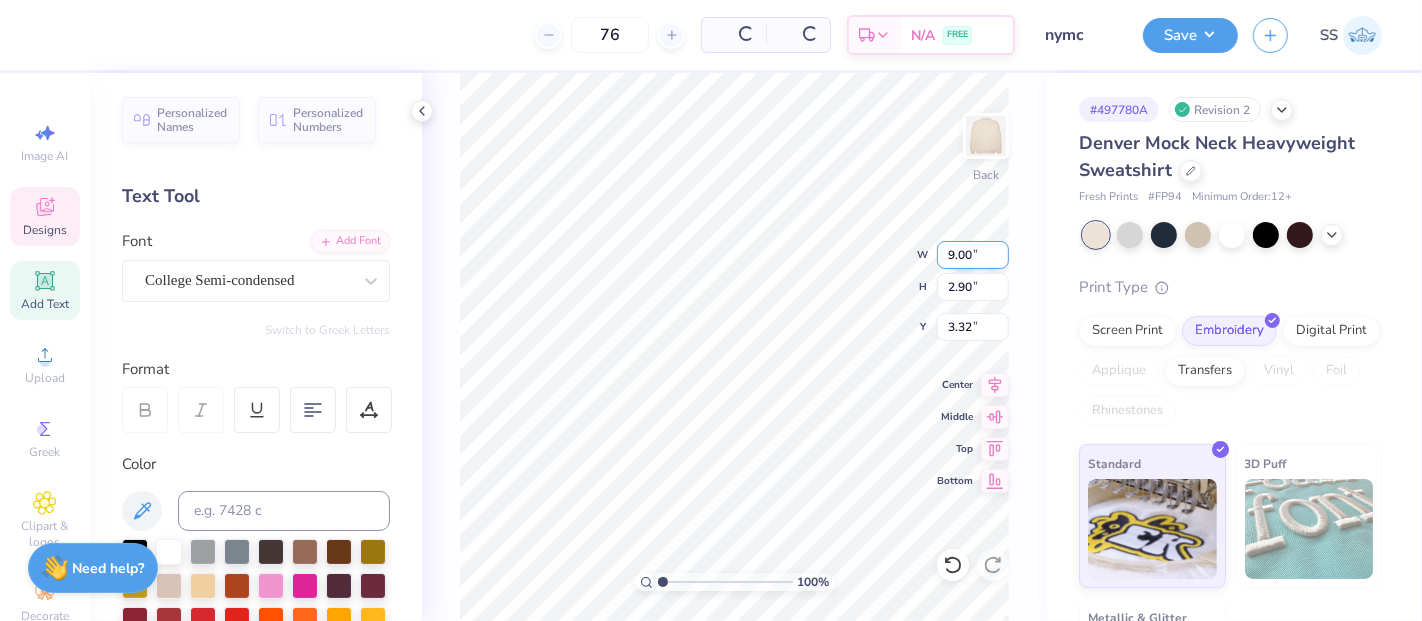 type on "3.32" 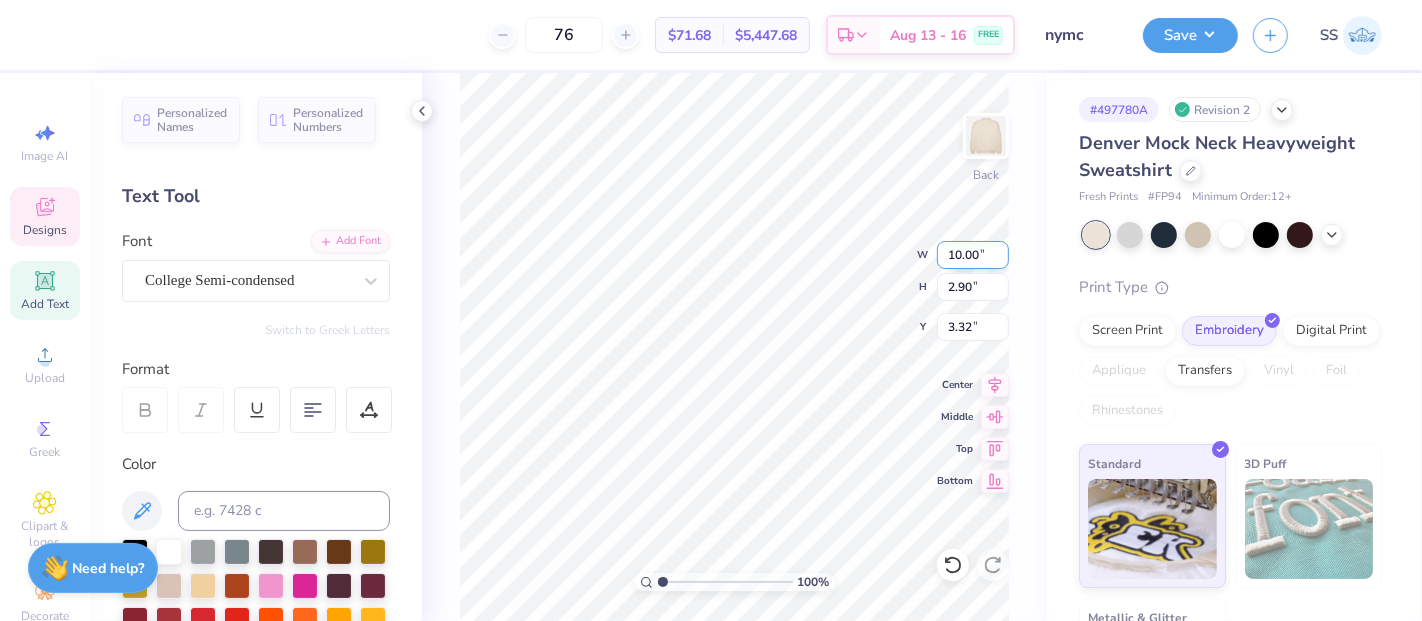type on "10.00" 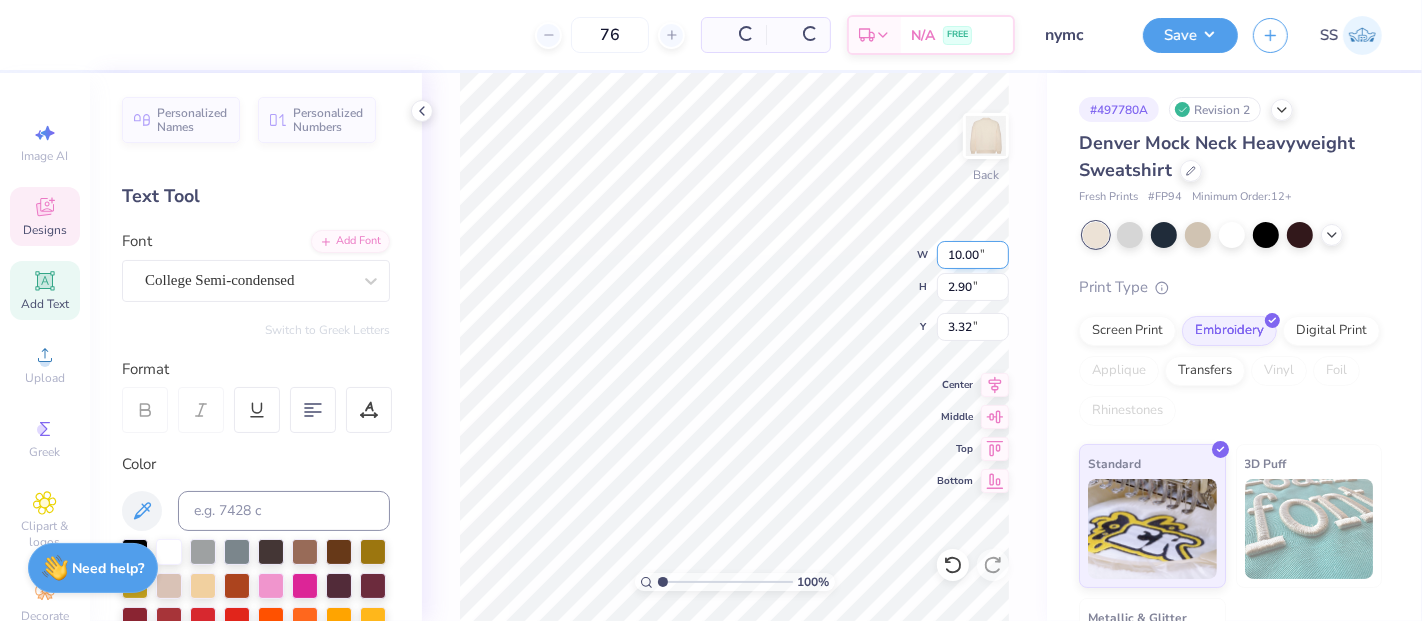 type on "3.22" 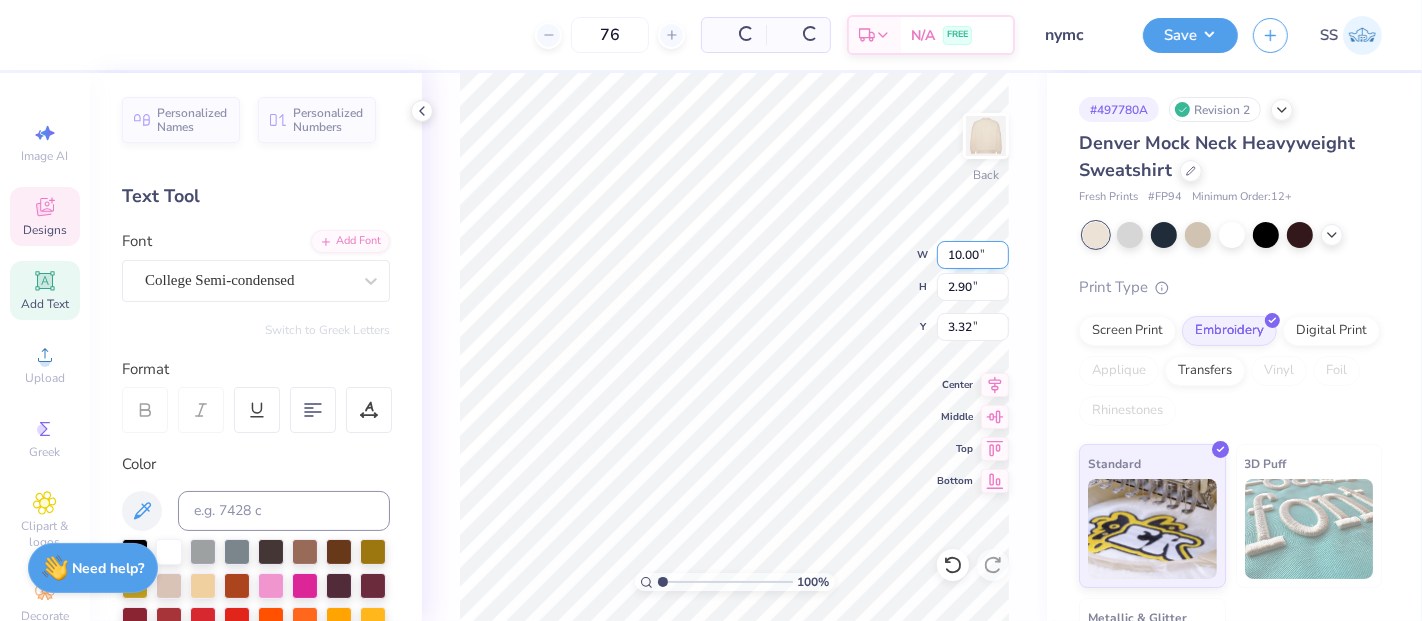type on "3.16" 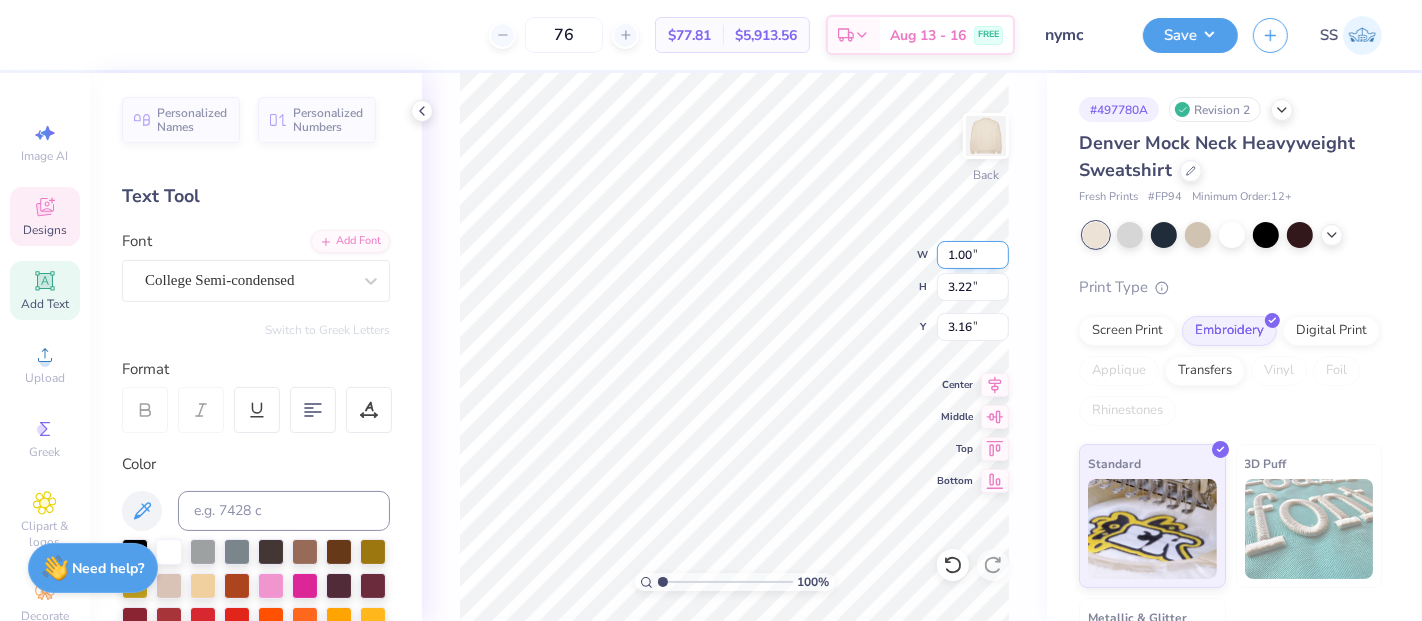 type on "1.00" 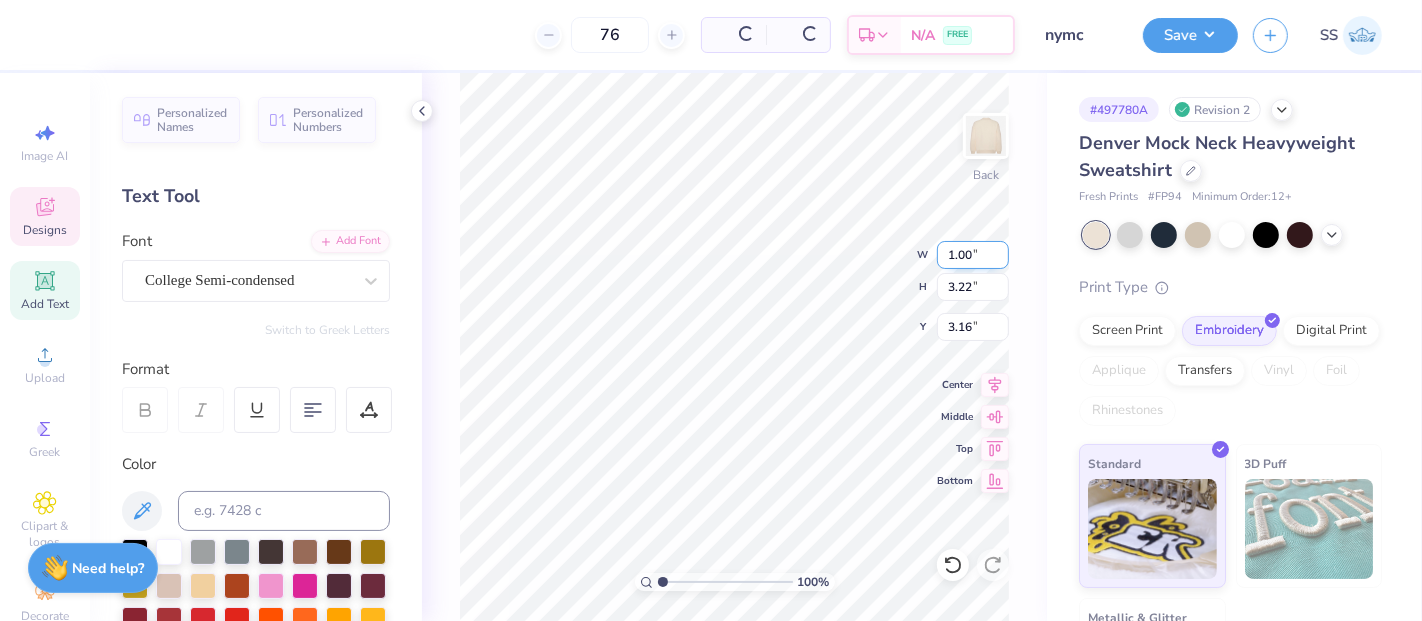 type on "0.32" 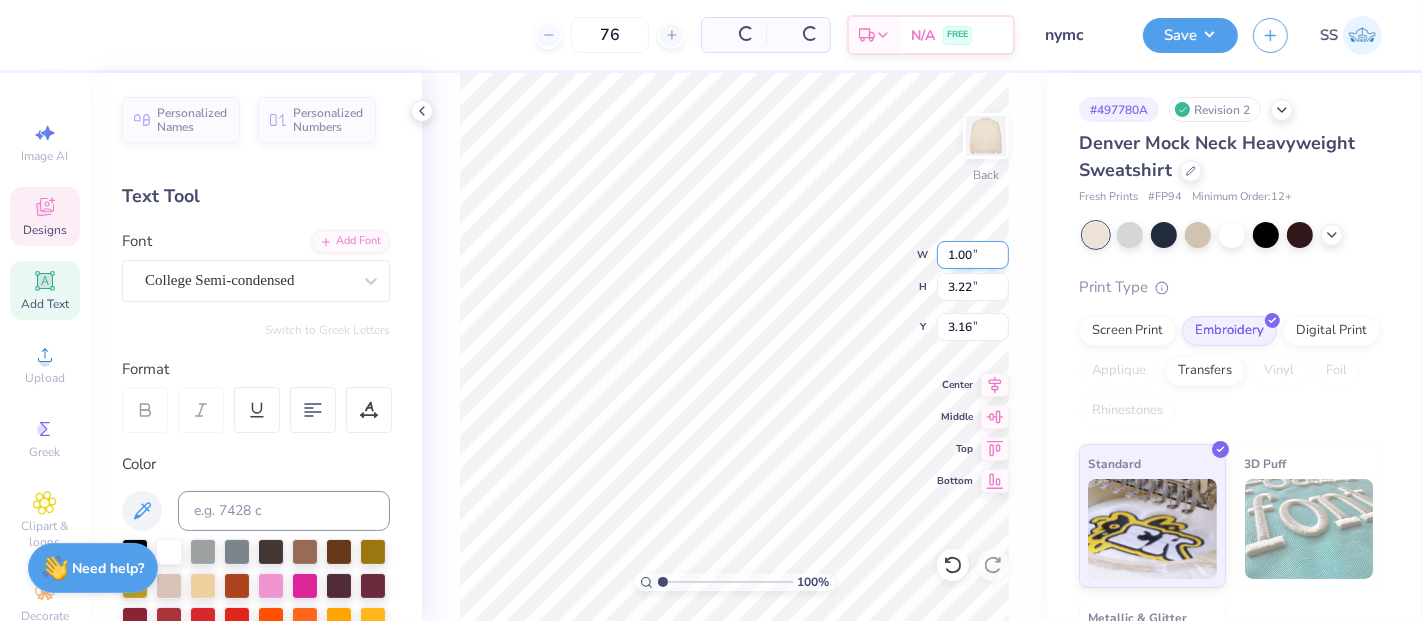 type on "4.61" 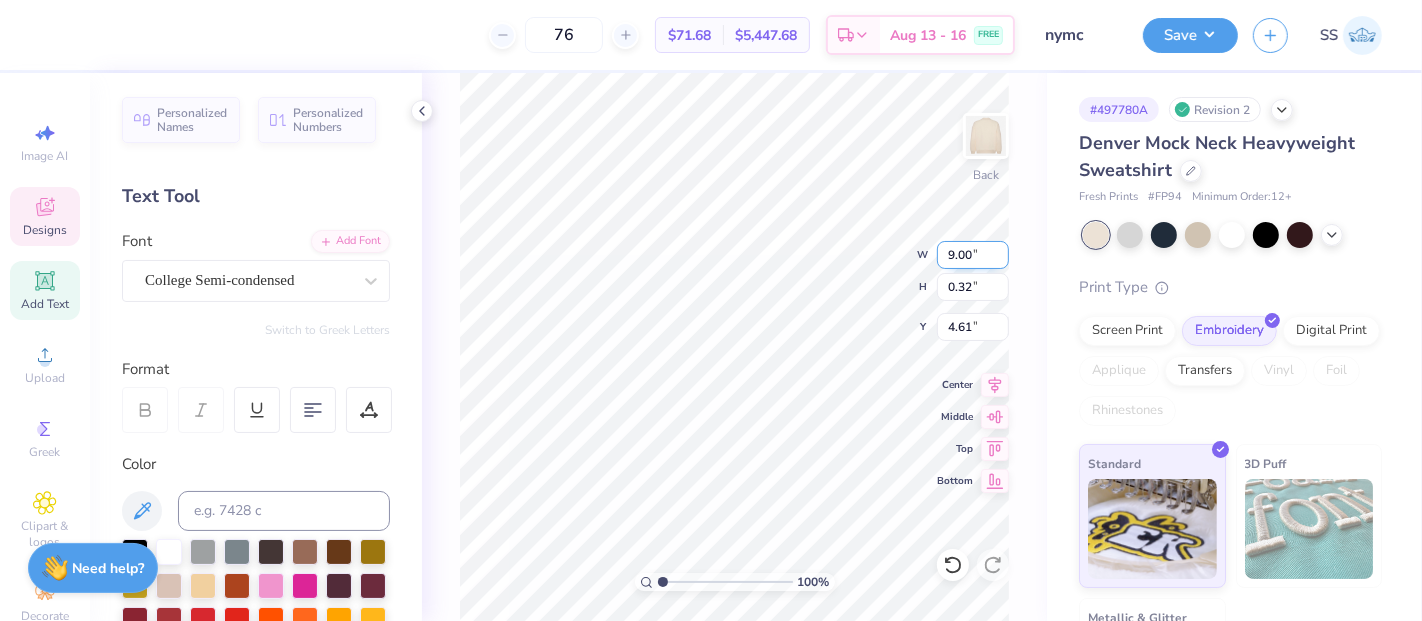 type on "9.00" 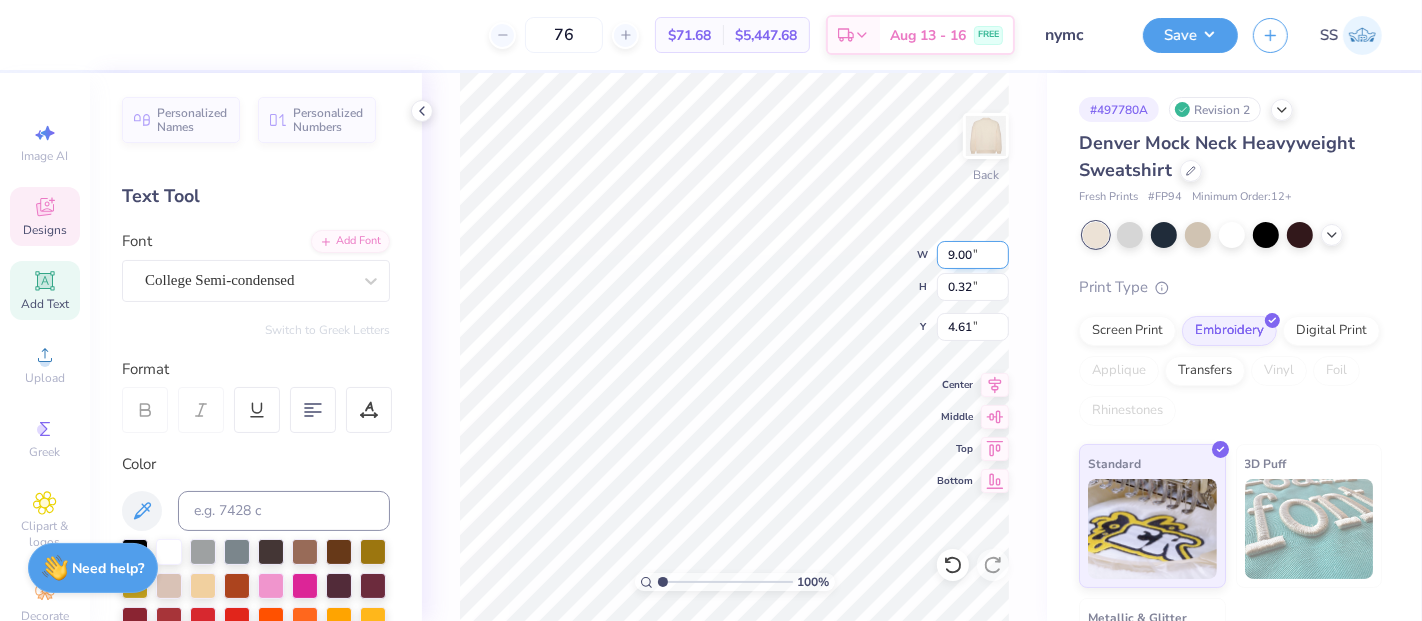type on "2.90" 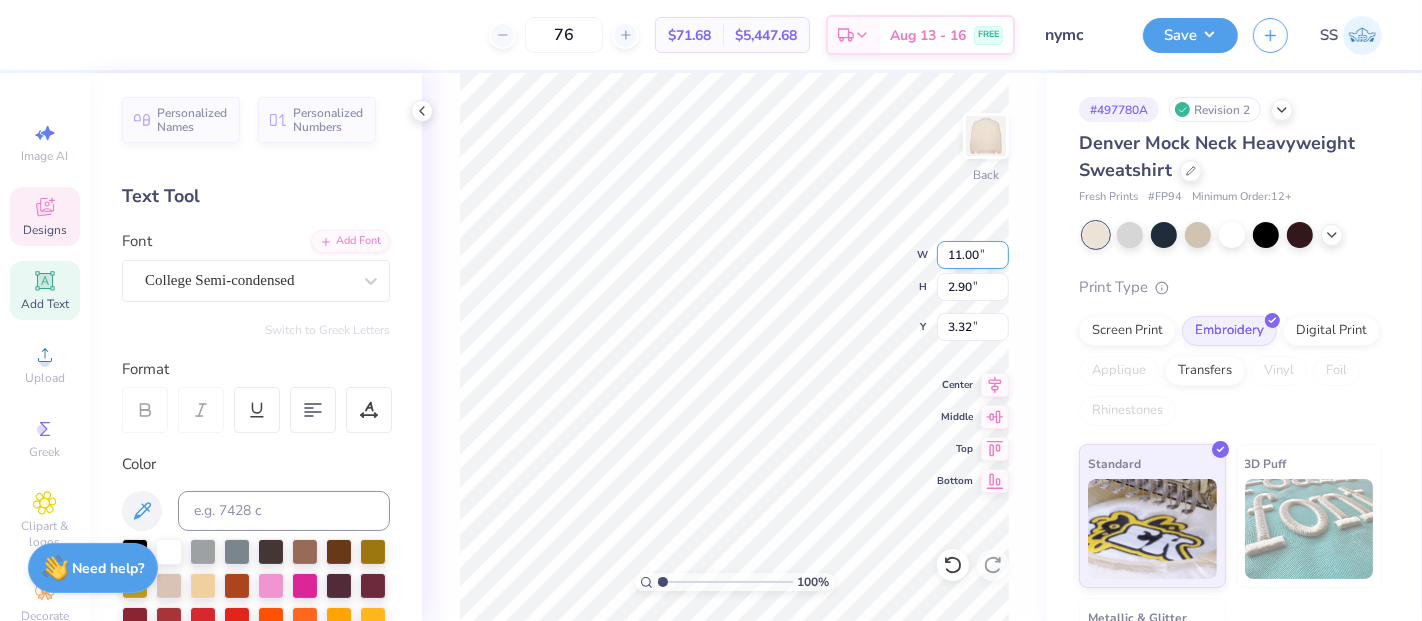 type on "11.00" 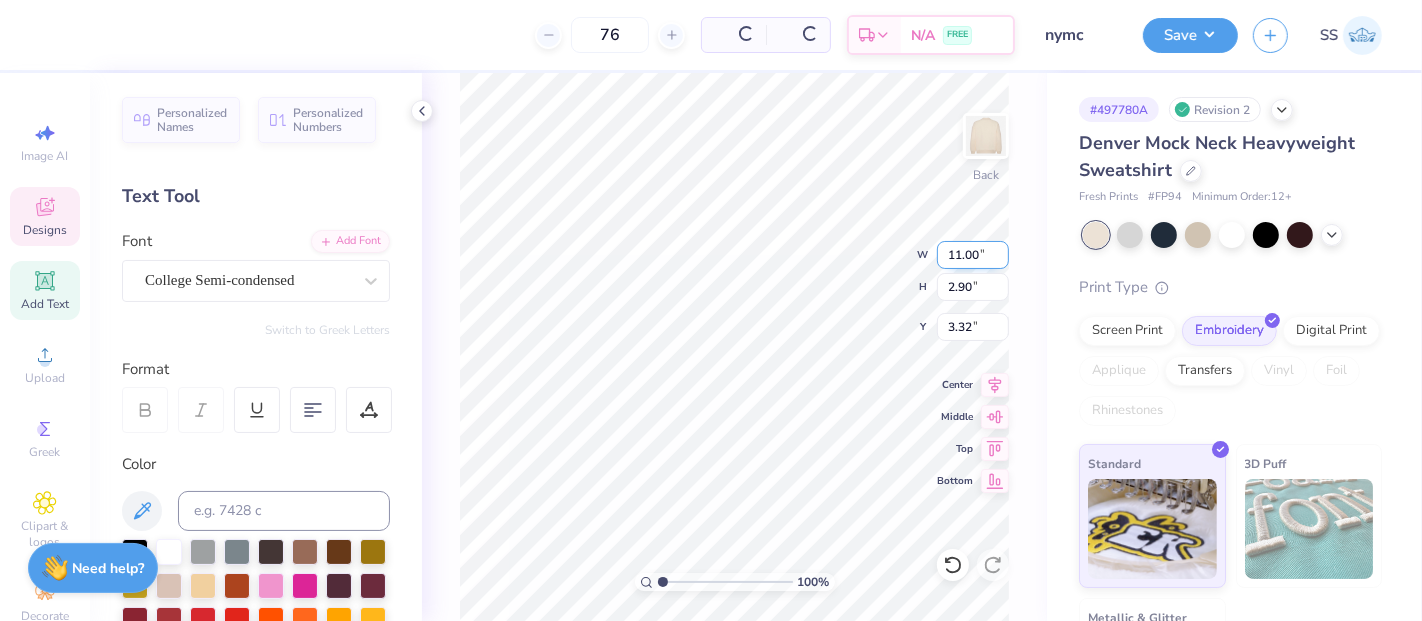 type on "3.55" 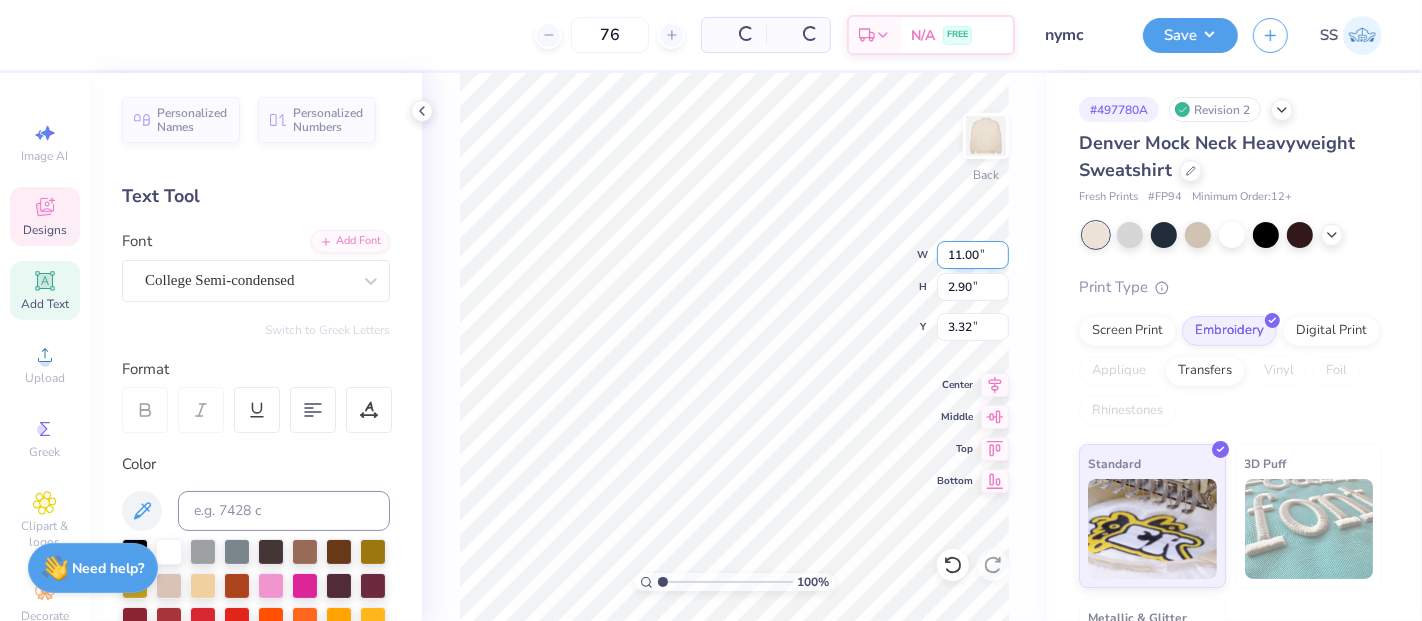 type on "3.00" 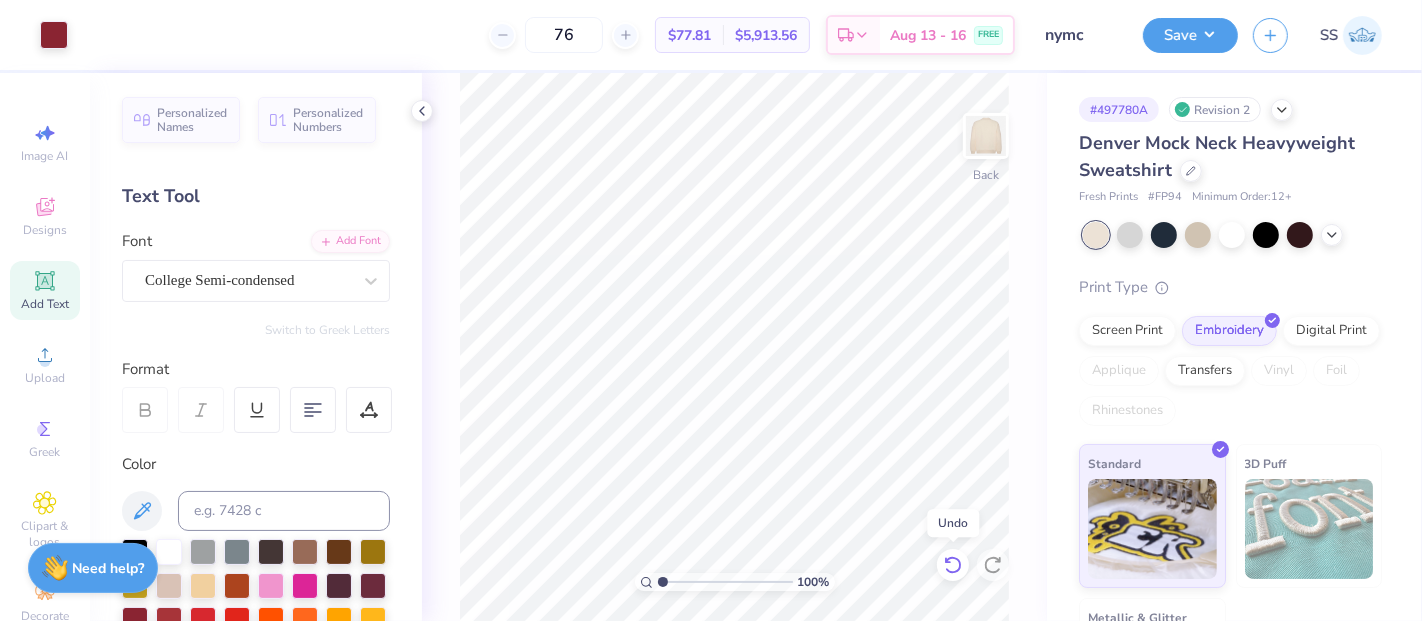 click 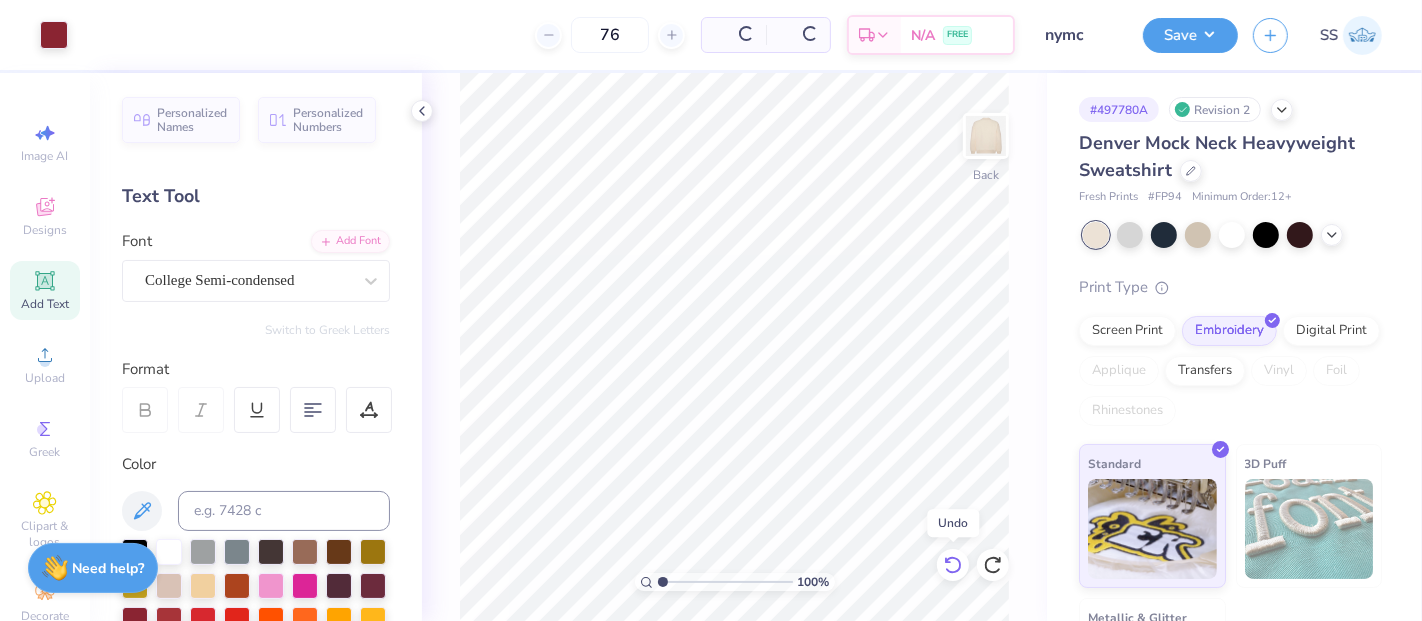 click 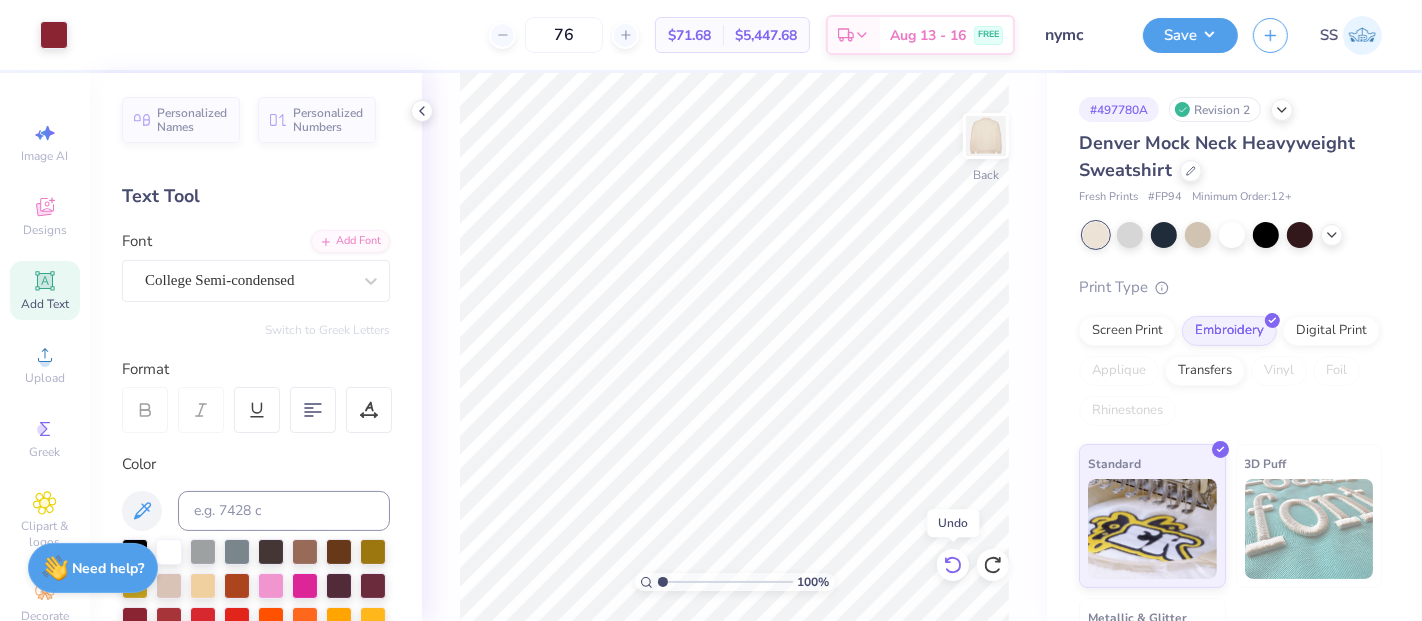click 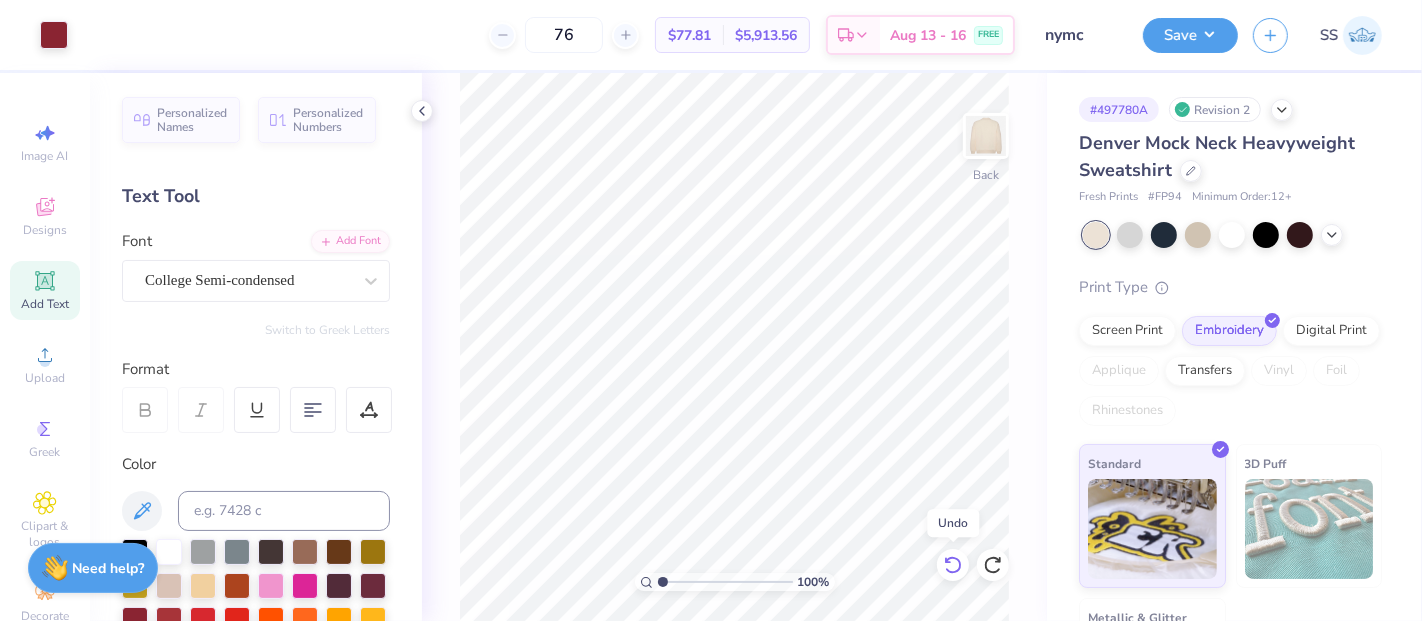 click 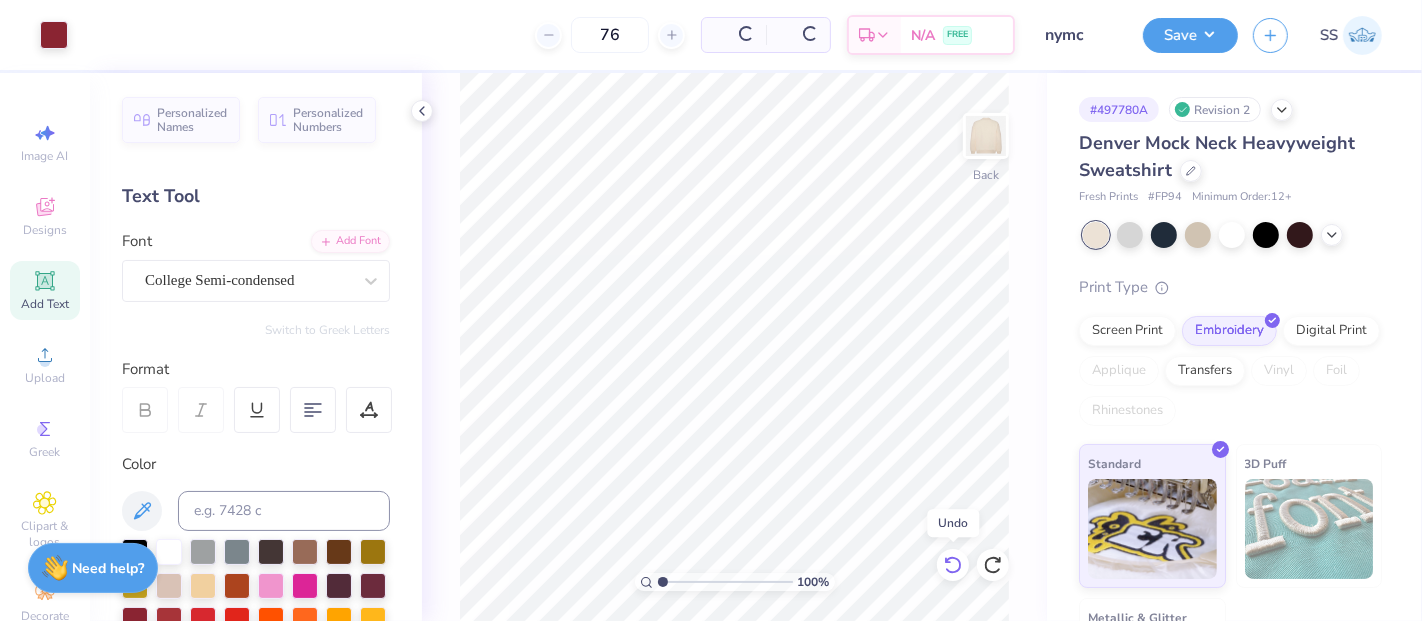 click 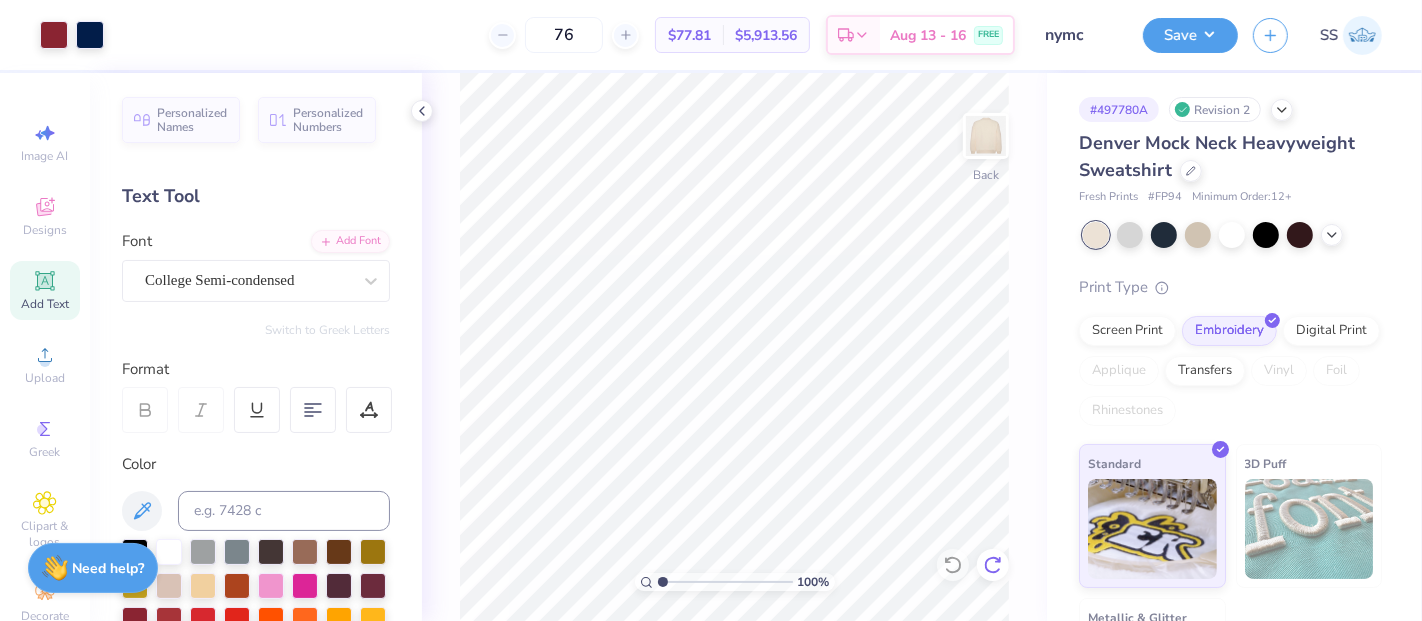 click 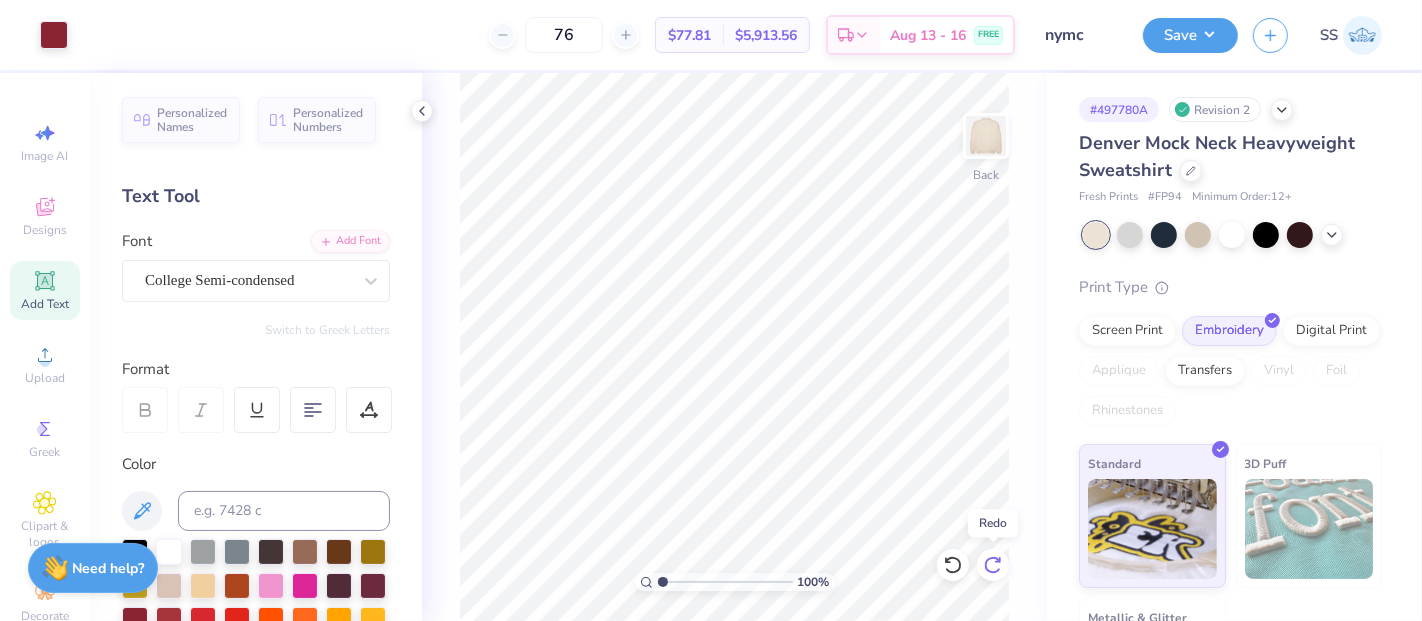 click 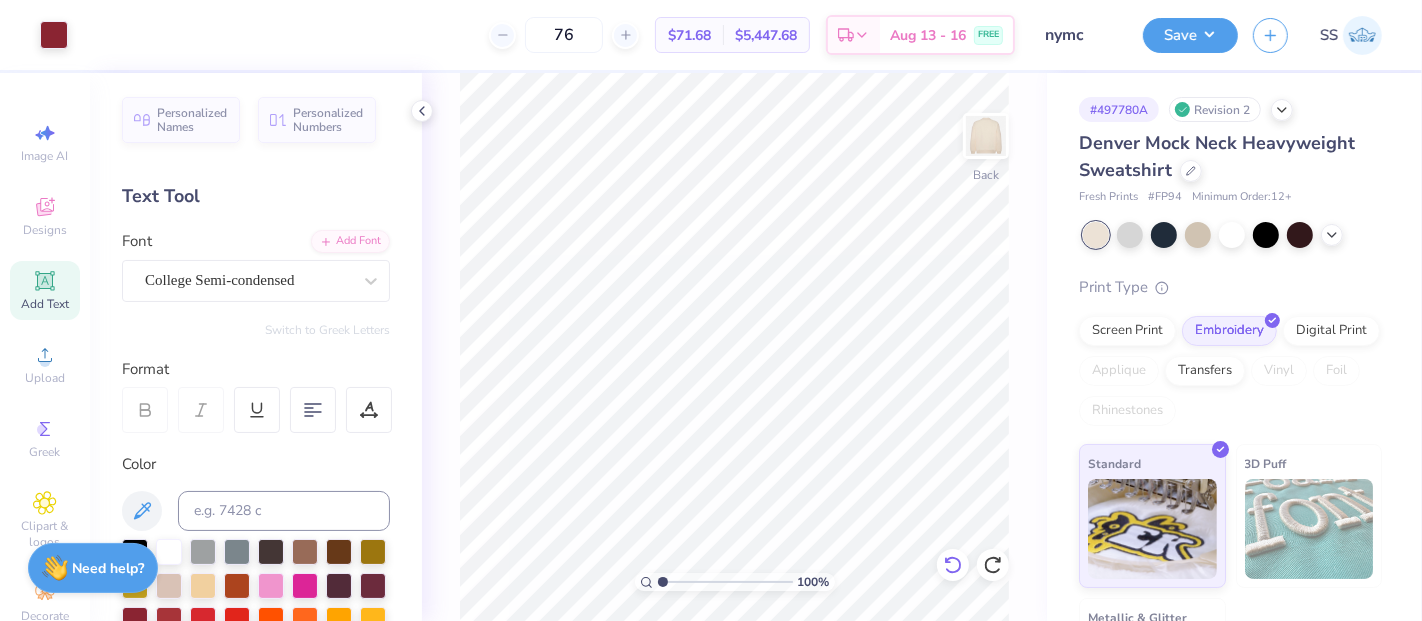 click 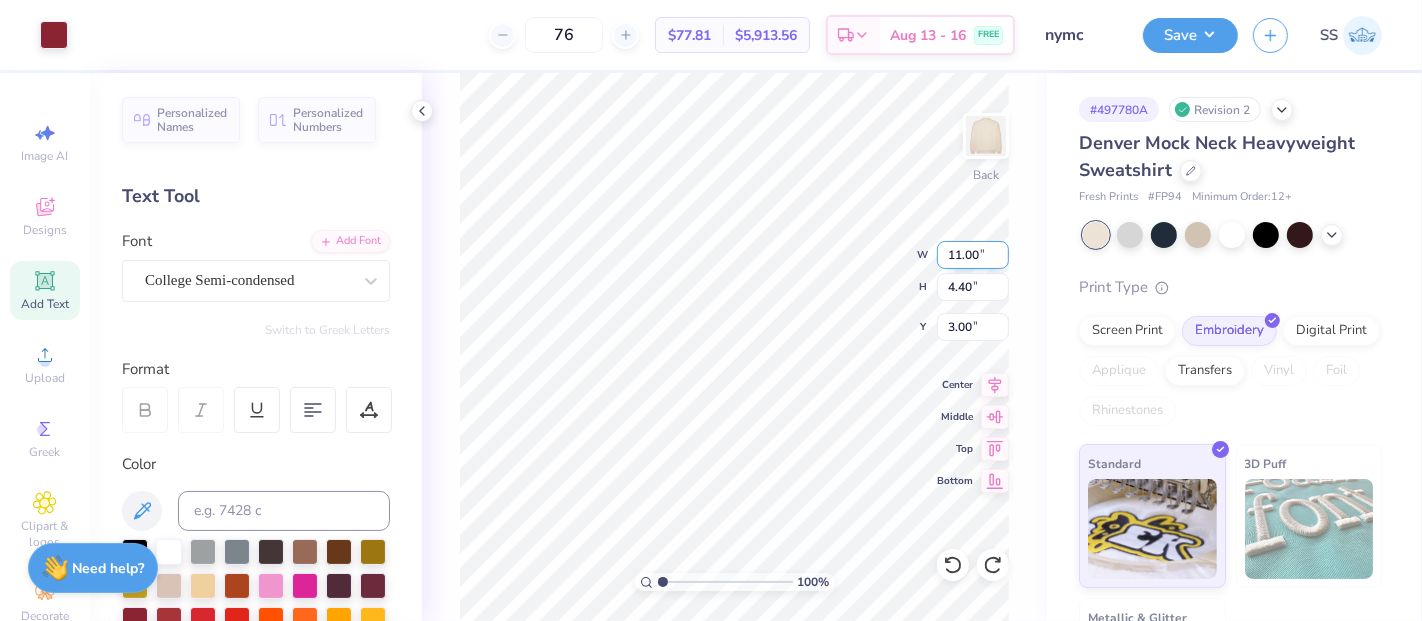 drag, startPoint x: 960, startPoint y: 259, endPoint x: 941, endPoint y: 255, distance: 19.416489 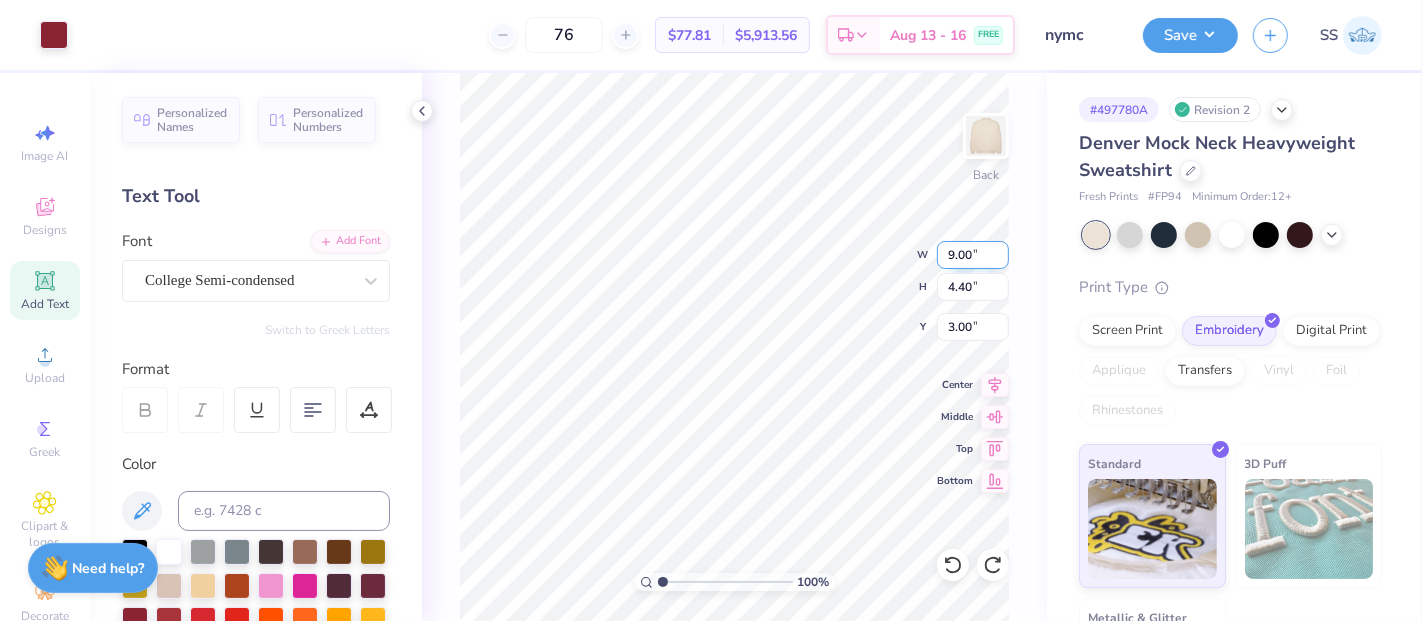 type on "9.00" 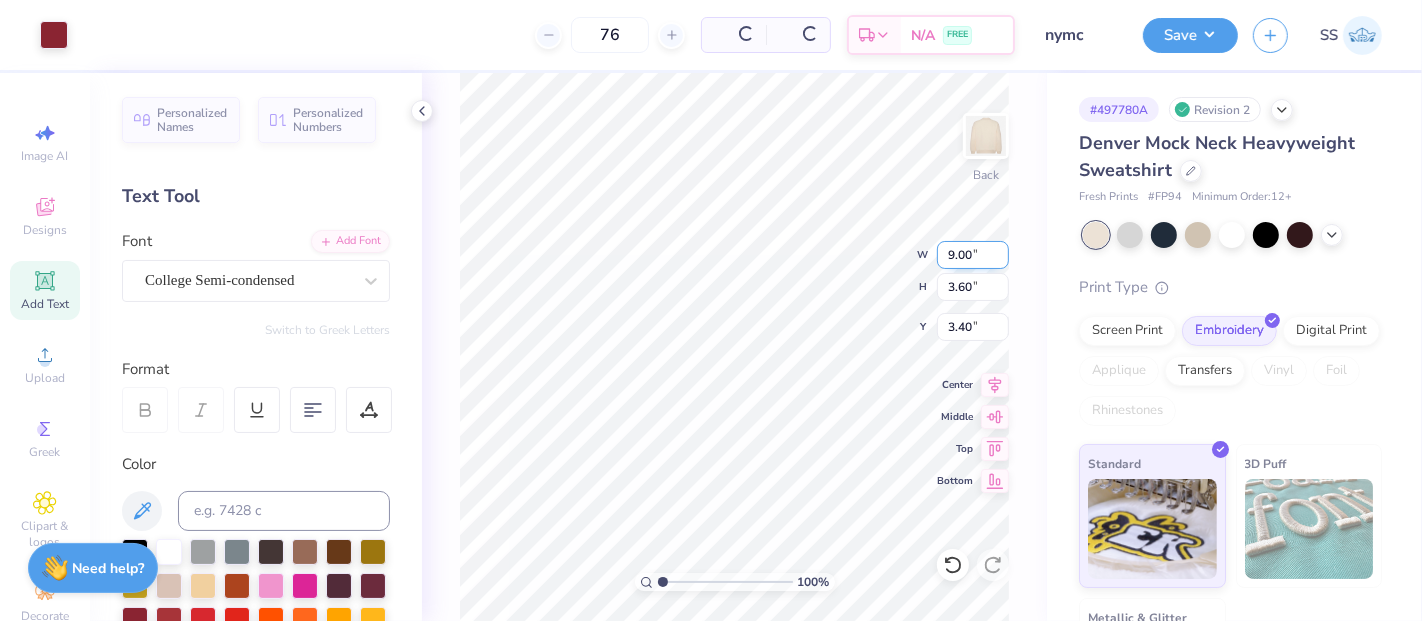 type on "3.60" 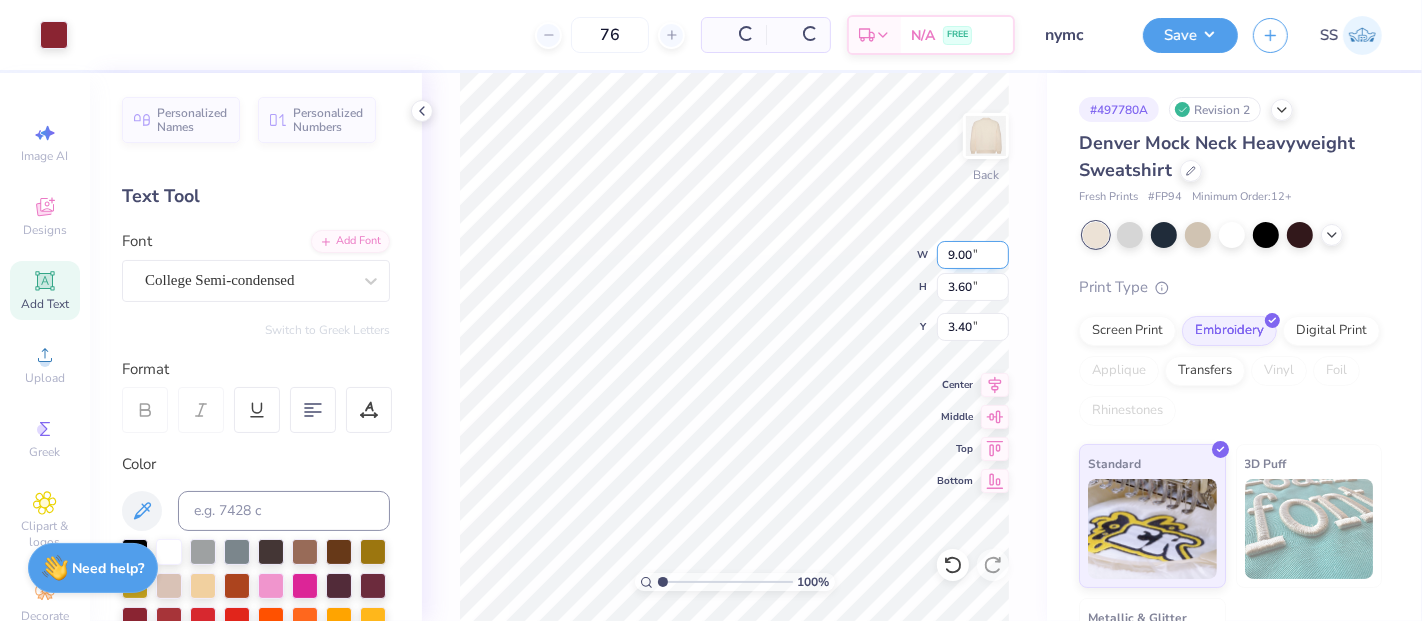 type on "3.40" 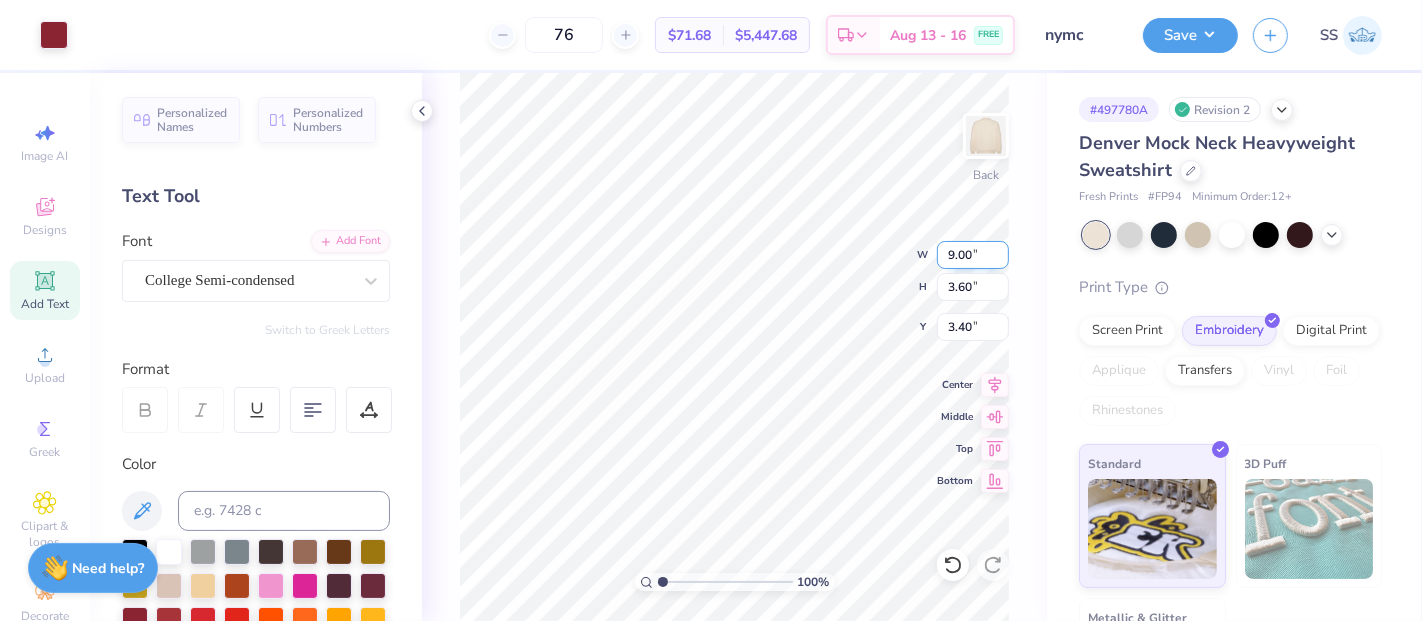 click on "9.00" at bounding box center (973, 255) 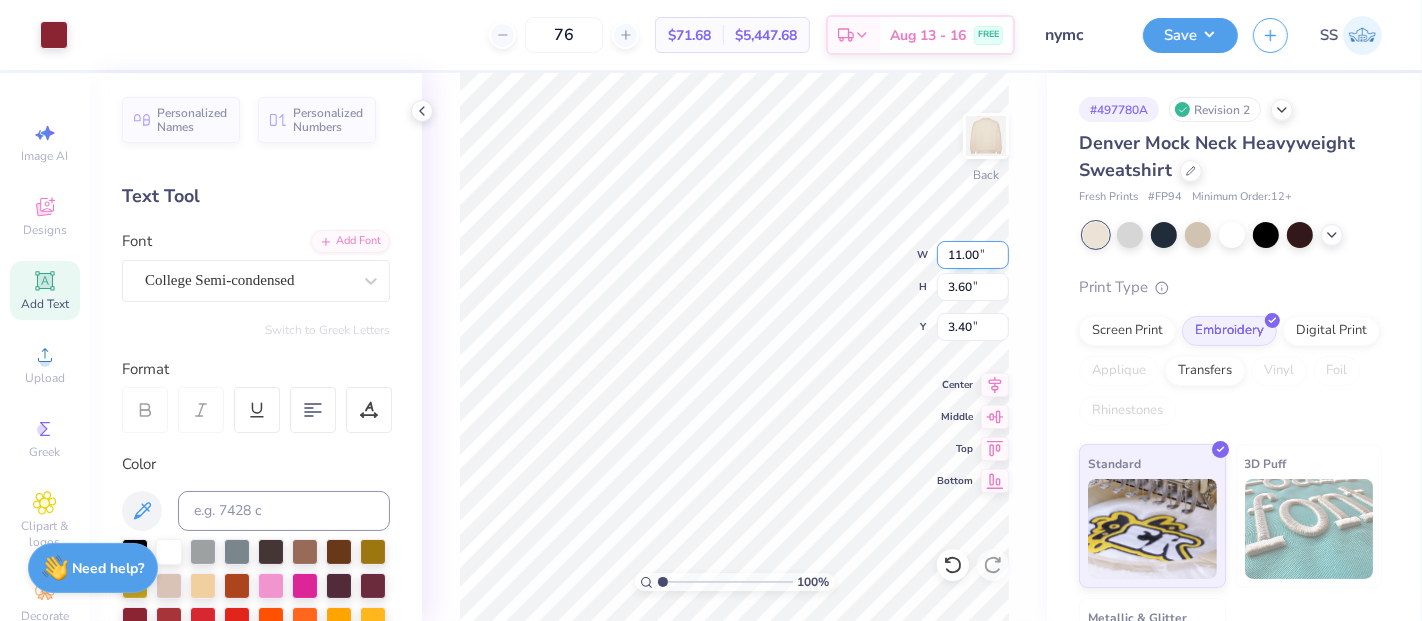 type on "11.00" 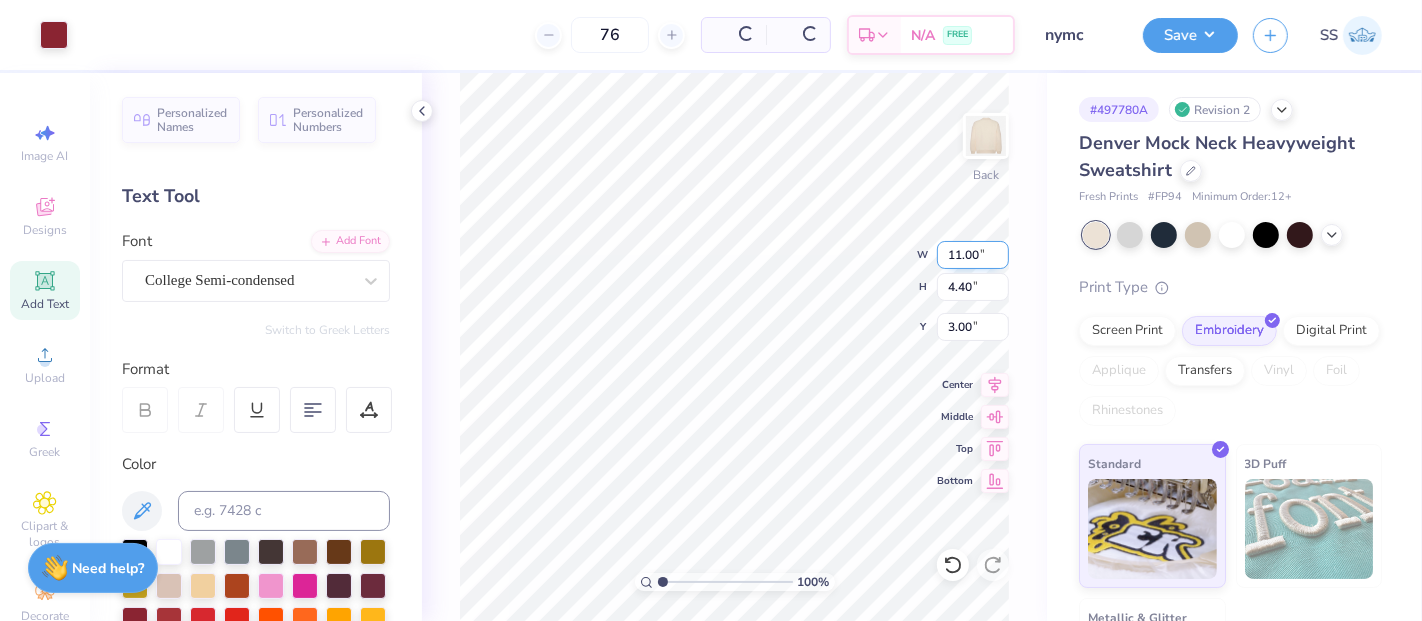 type on "4.40" 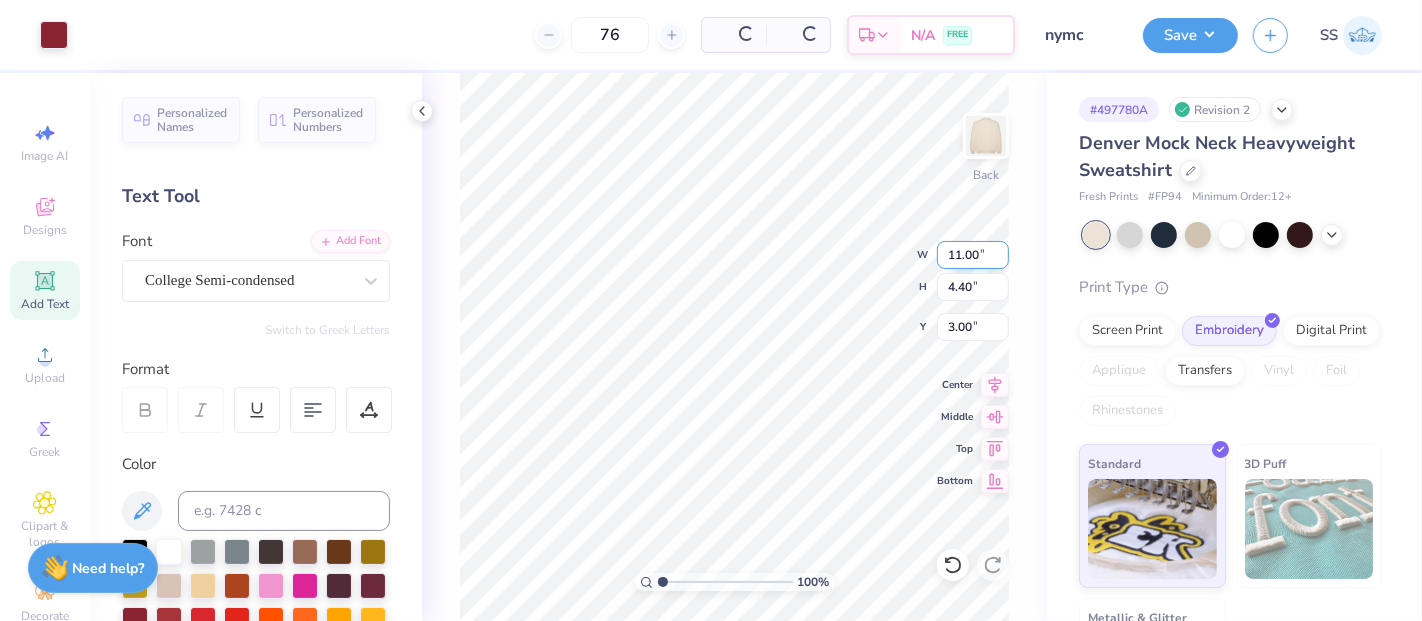 type on "3.00" 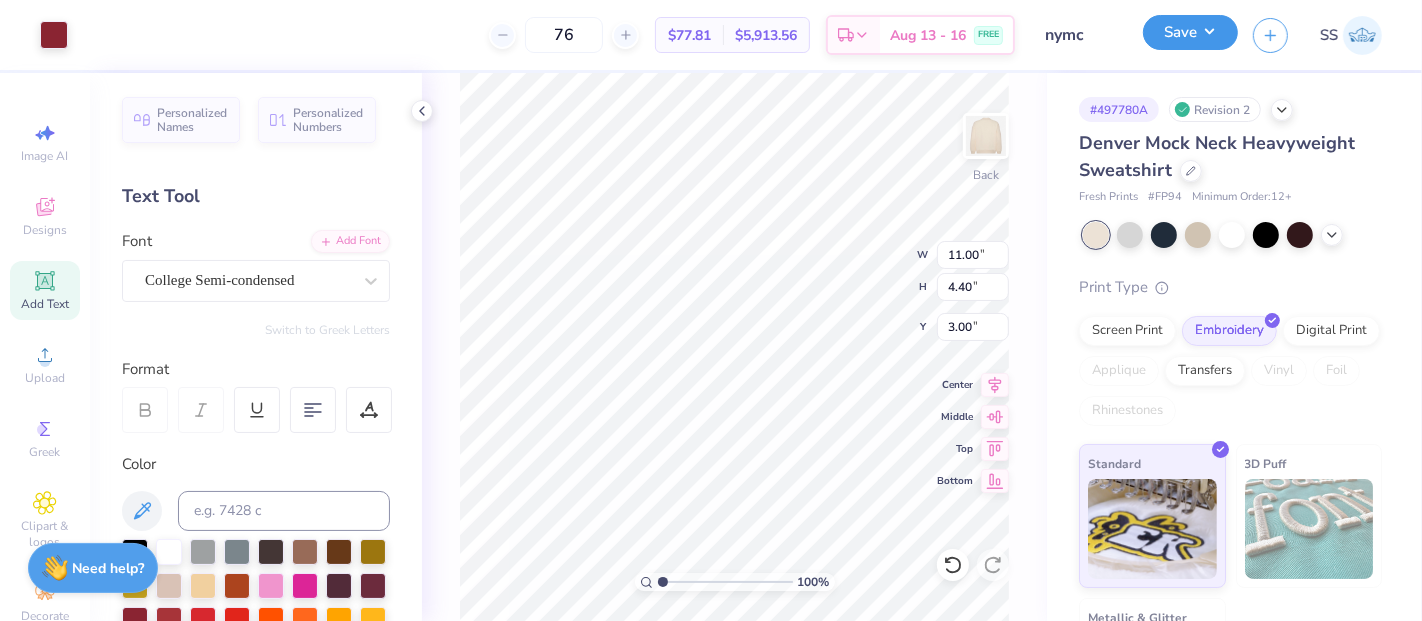 click on "Save" at bounding box center (1190, 32) 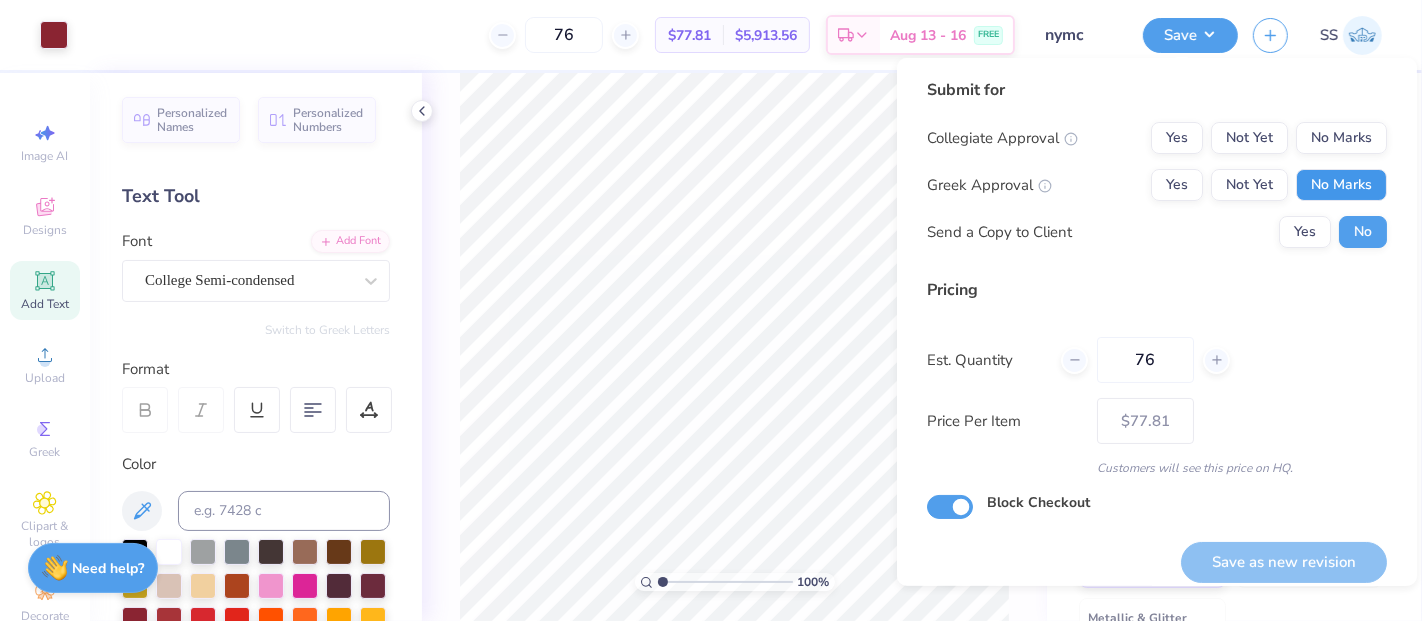 click on "No Marks" at bounding box center (1341, 185) 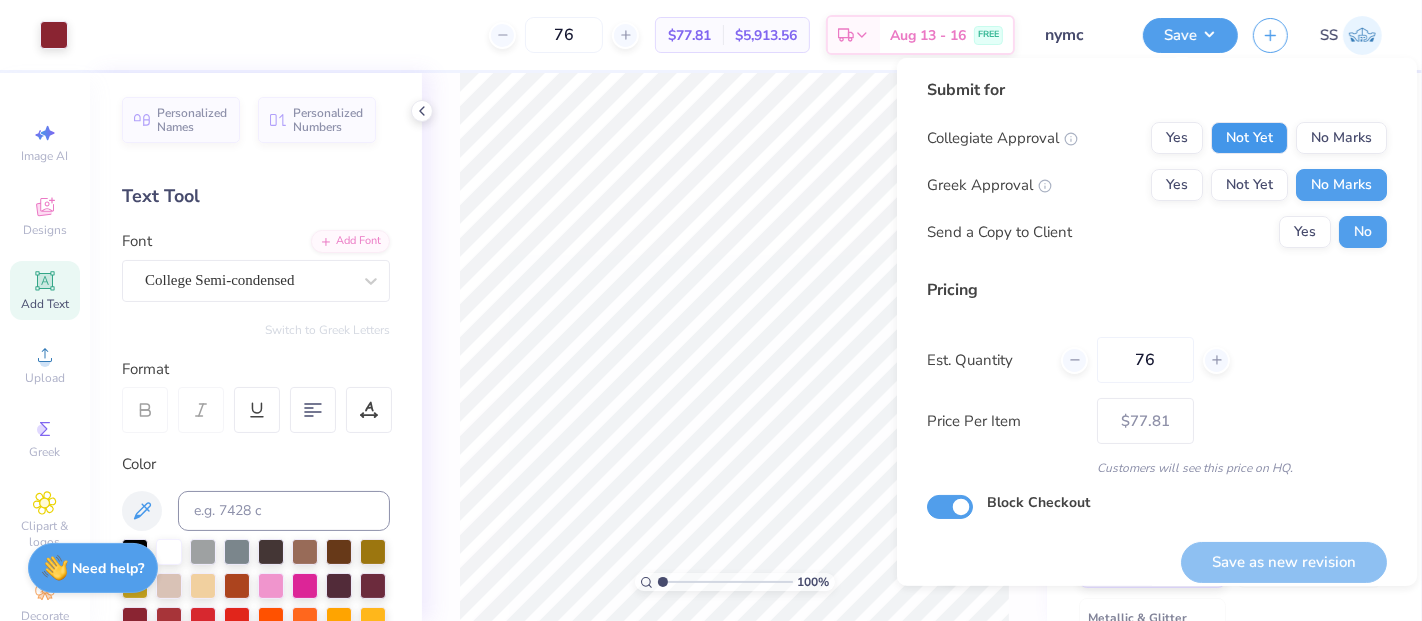 click on "Not Yet" at bounding box center (1249, 138) 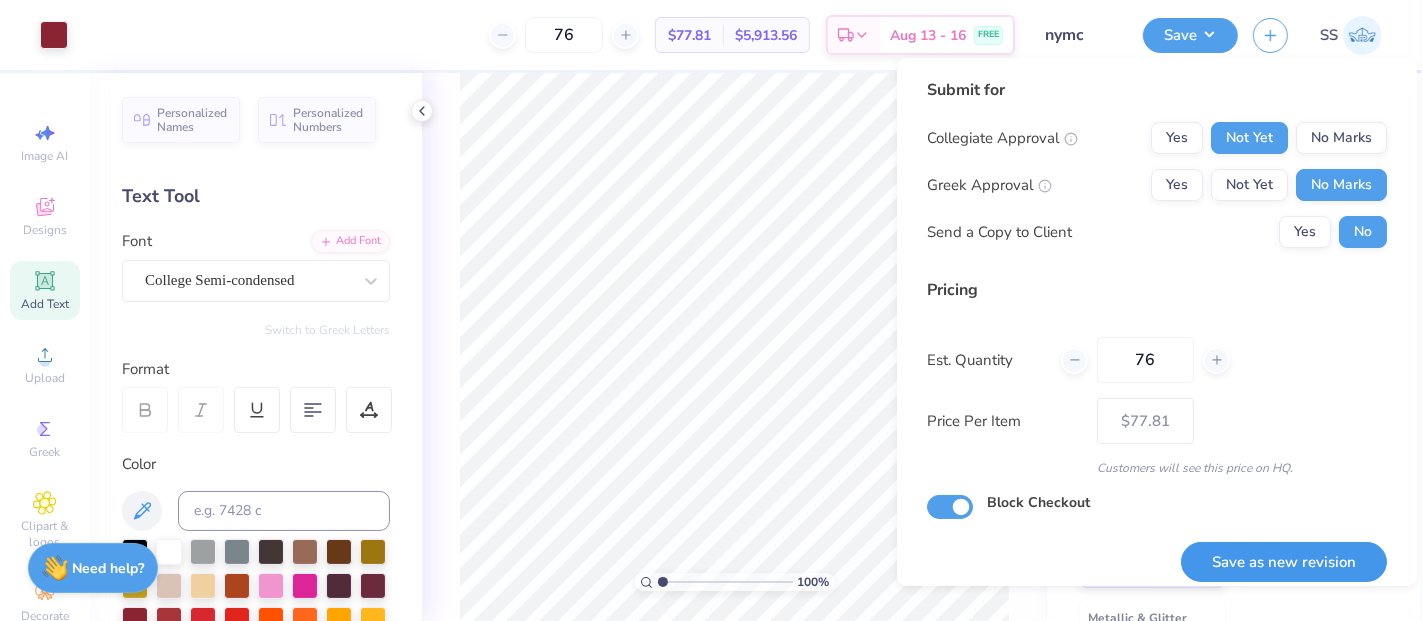 click on "Save as new revision" at bounding box center (1284, 562) 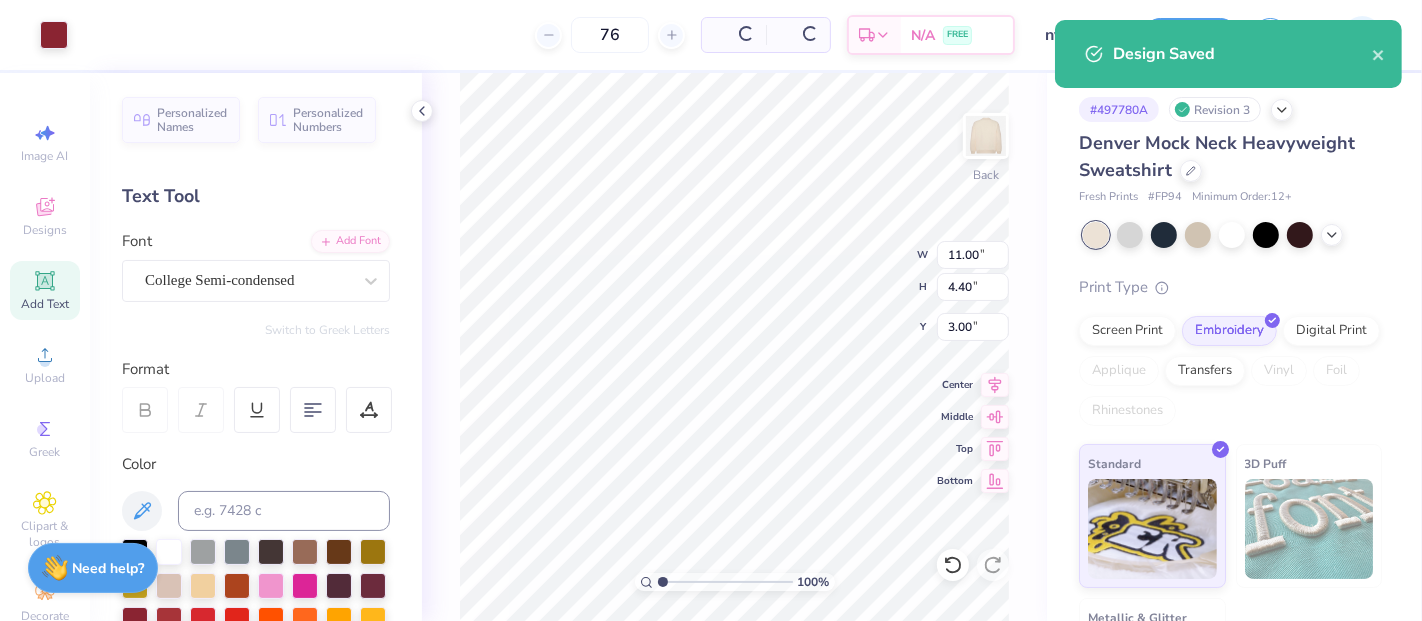 type on "– –" 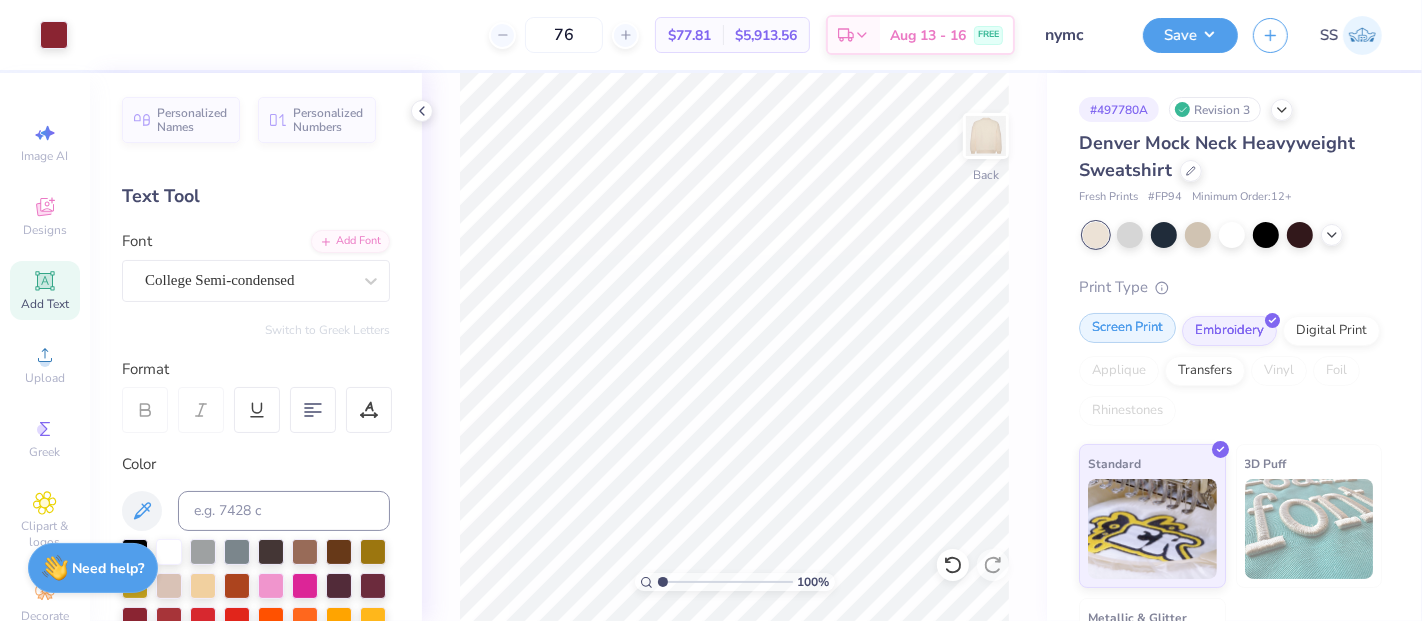 click on "Screen Print" at bounding box center (1127, 328) 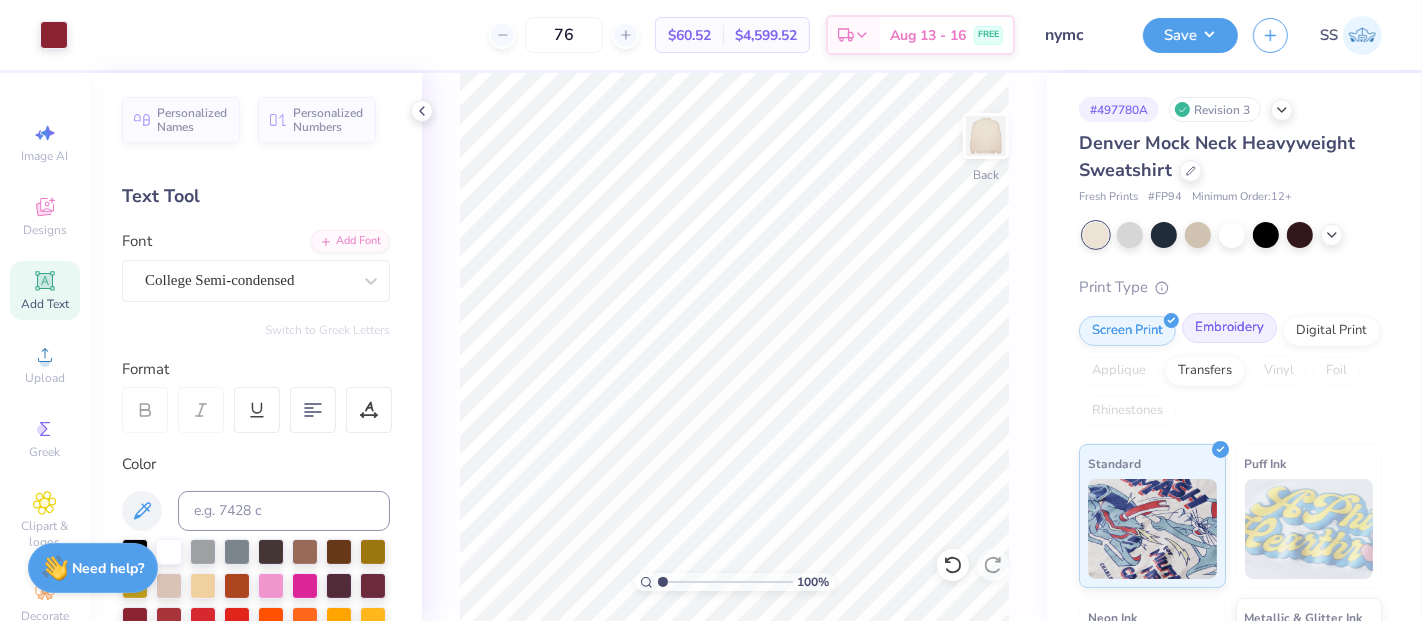 click on "Embroidery" at bounding box center (1229, 328) 